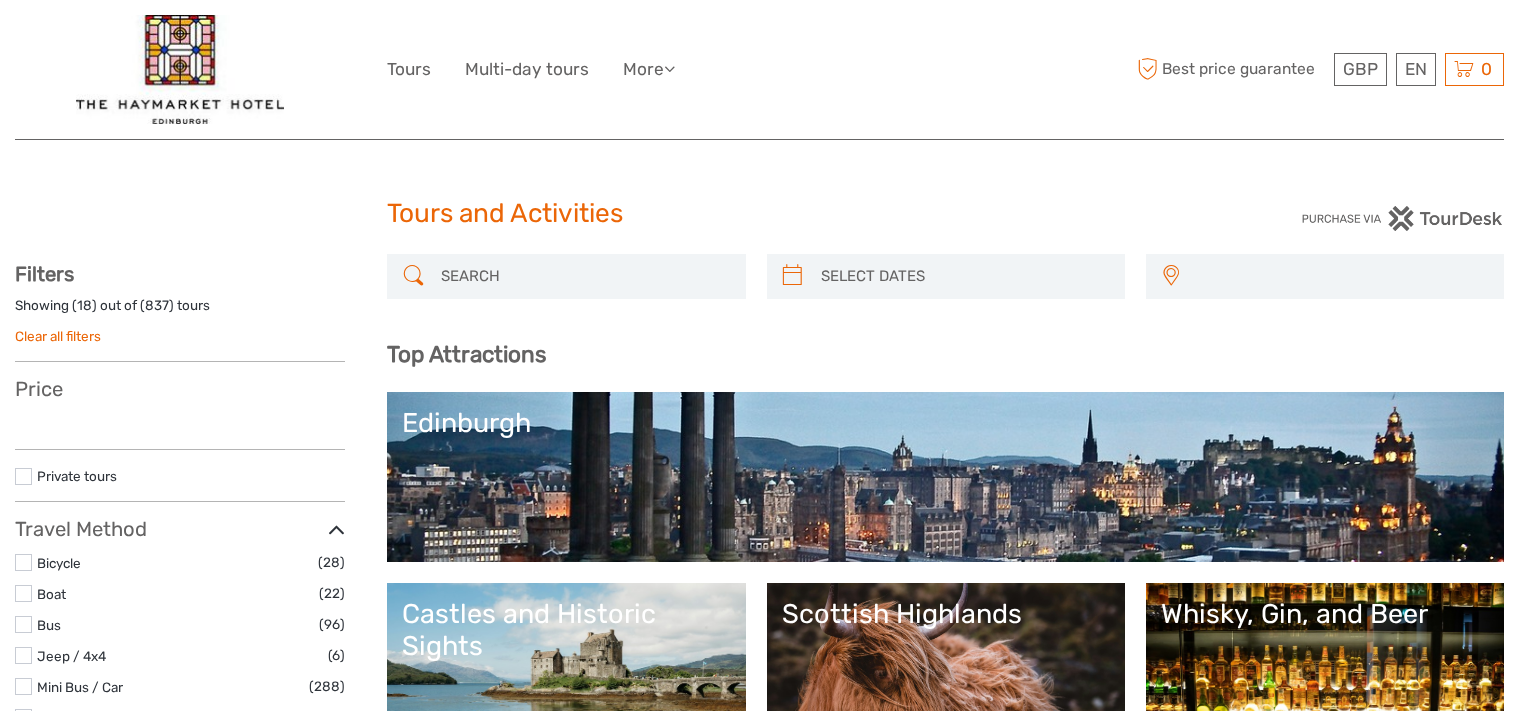 select 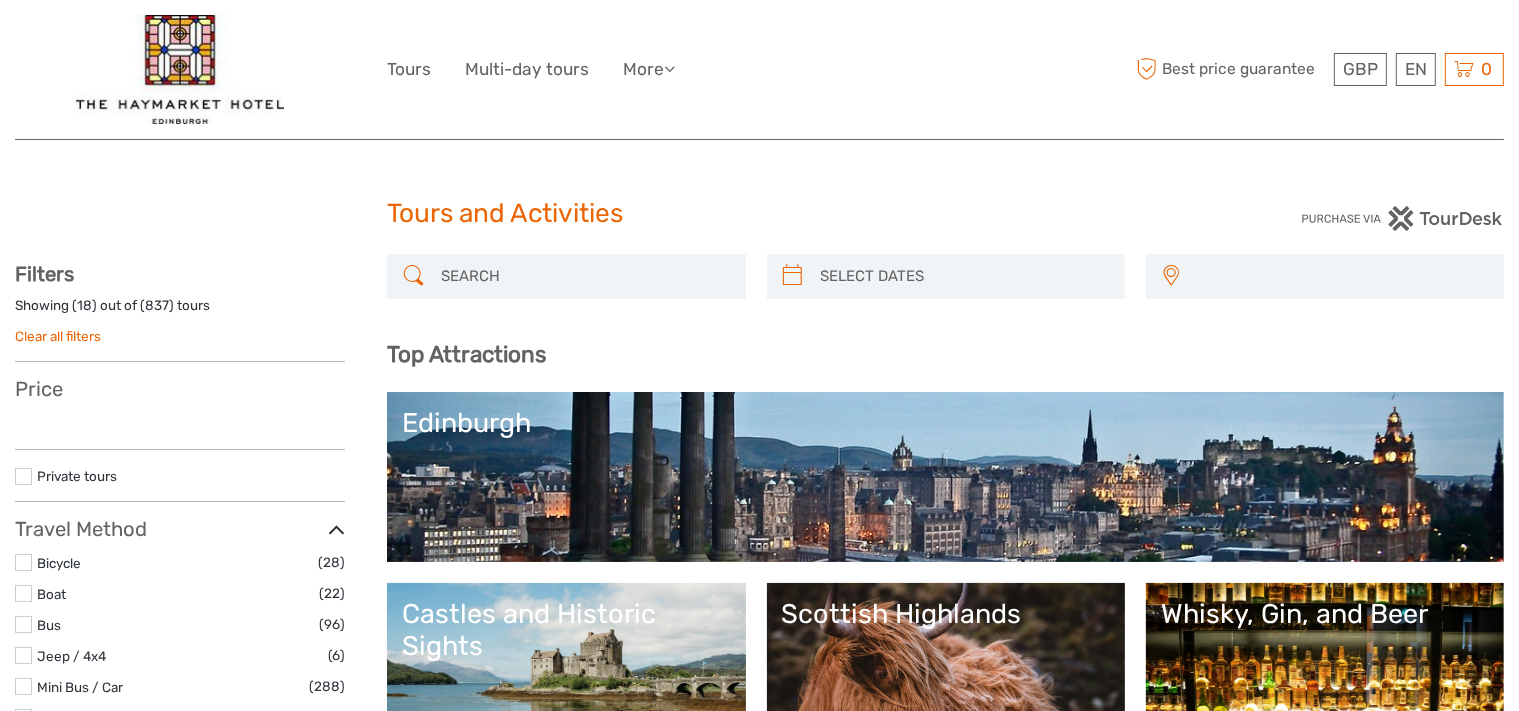 select 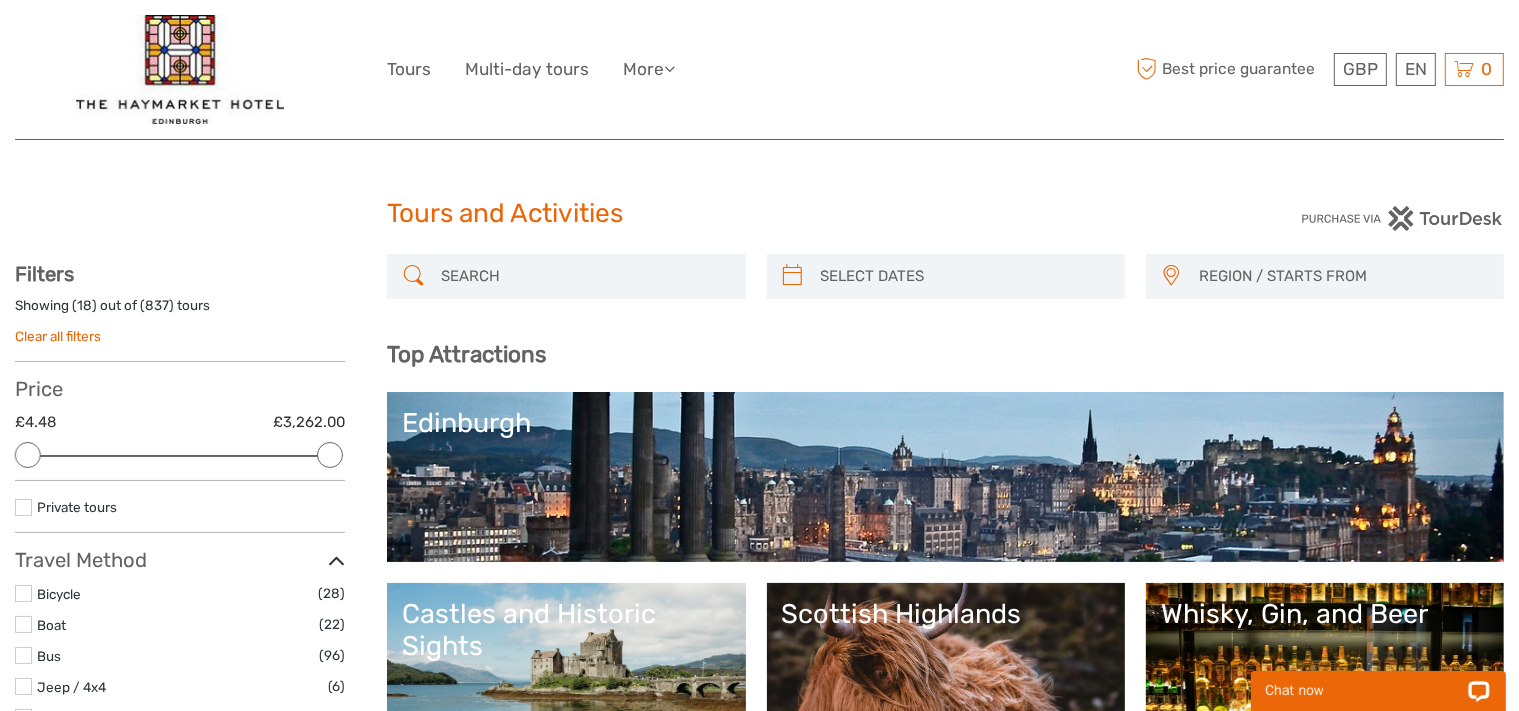 scroll, scrollTop: 0, scrollLeft: 0, axis: both 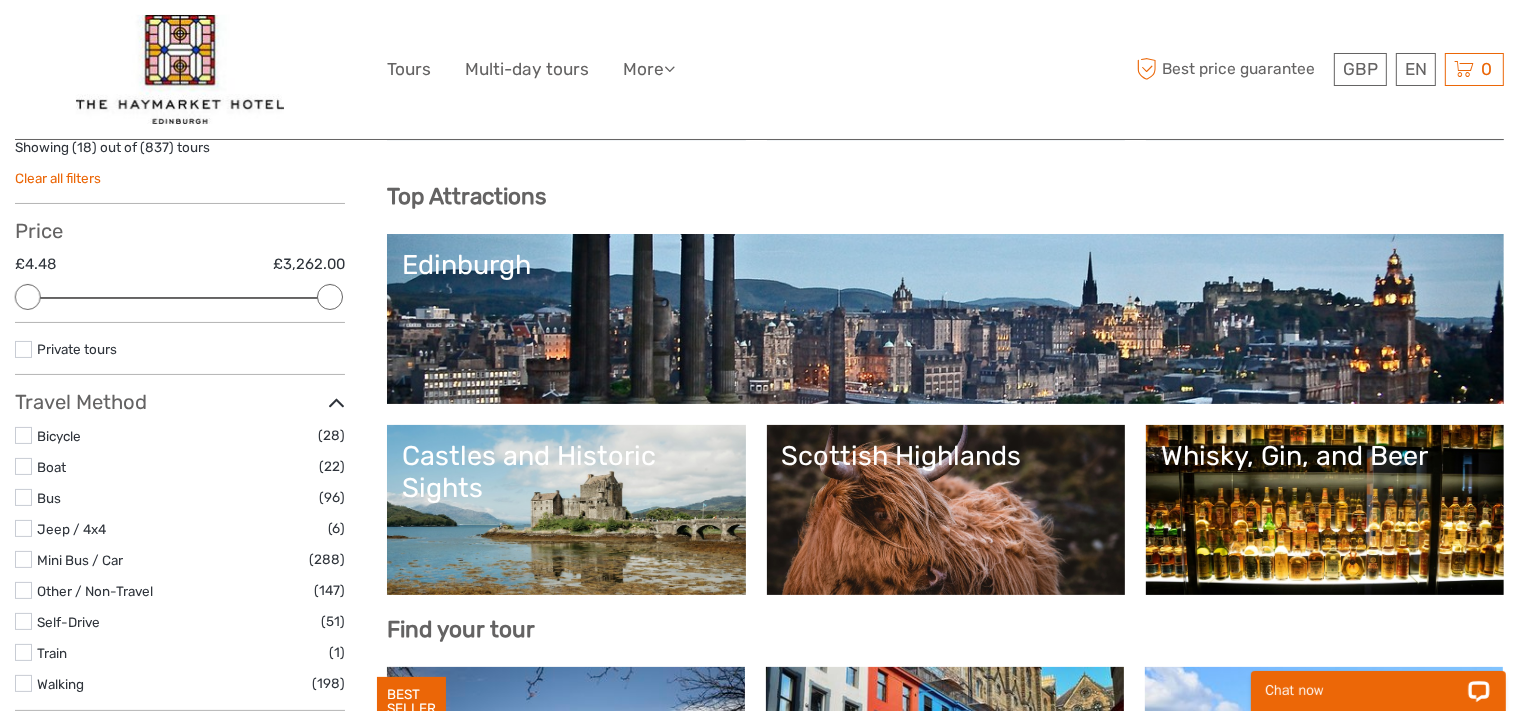 click on "Edinburgh" at bounding box center [945, 265] 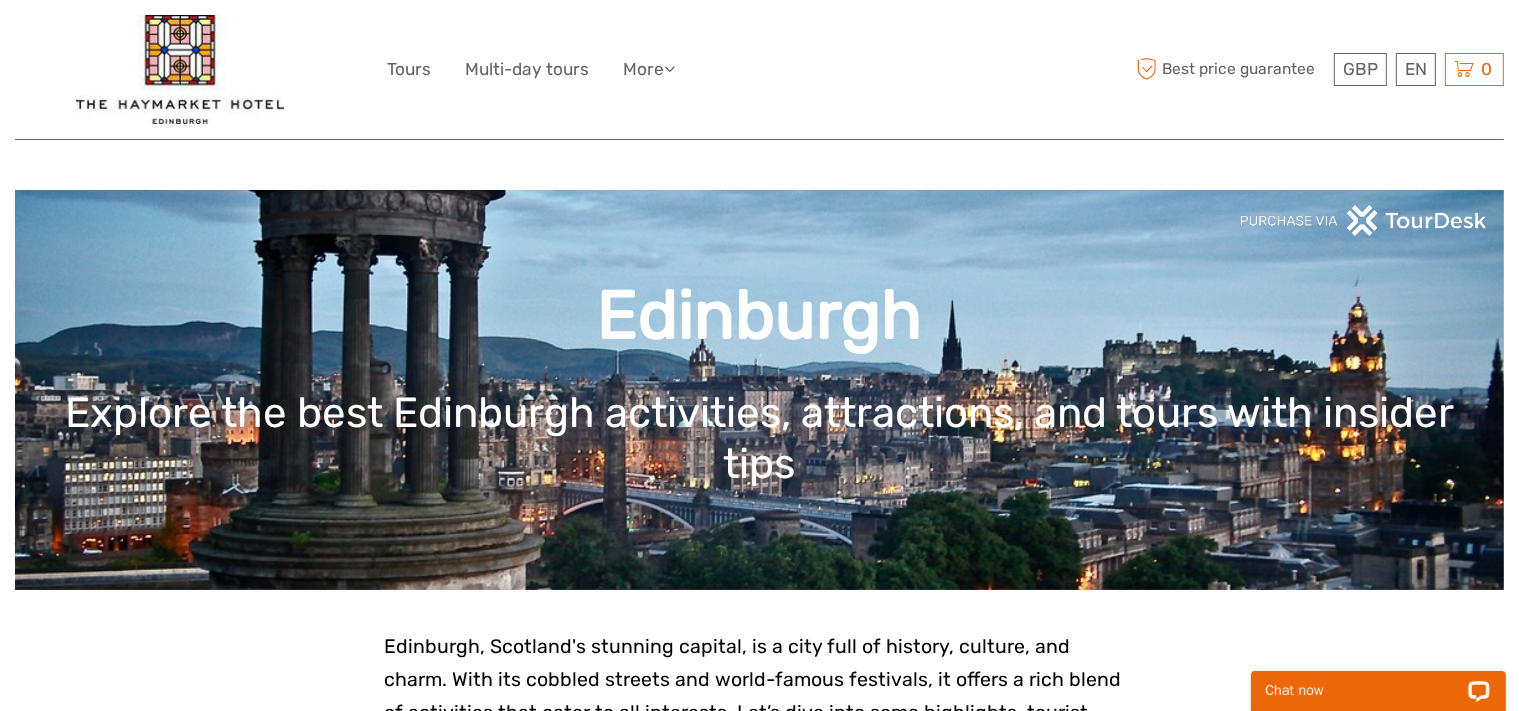 scroll, scrollTop: 0, scrollLeft: 0, axis: both 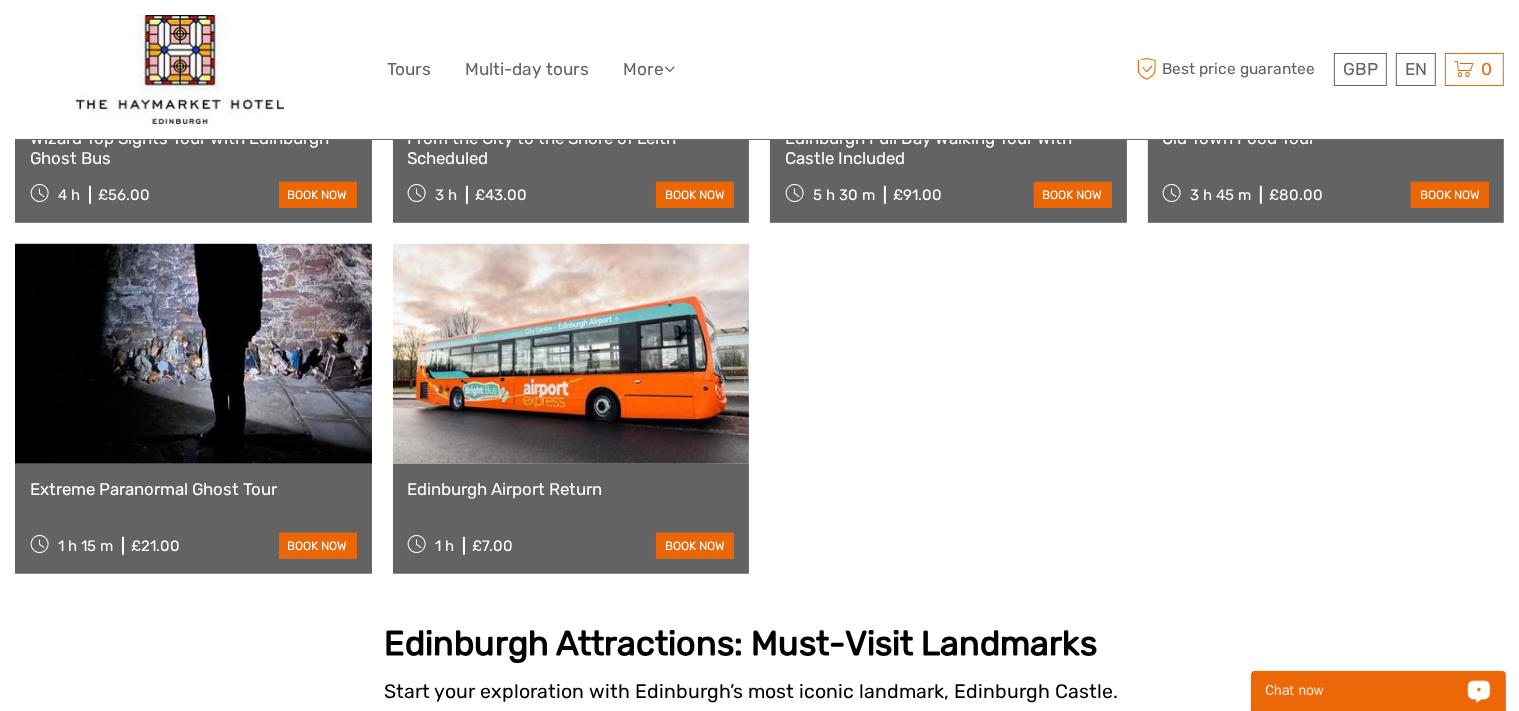 click at bounding box center [571, 354] 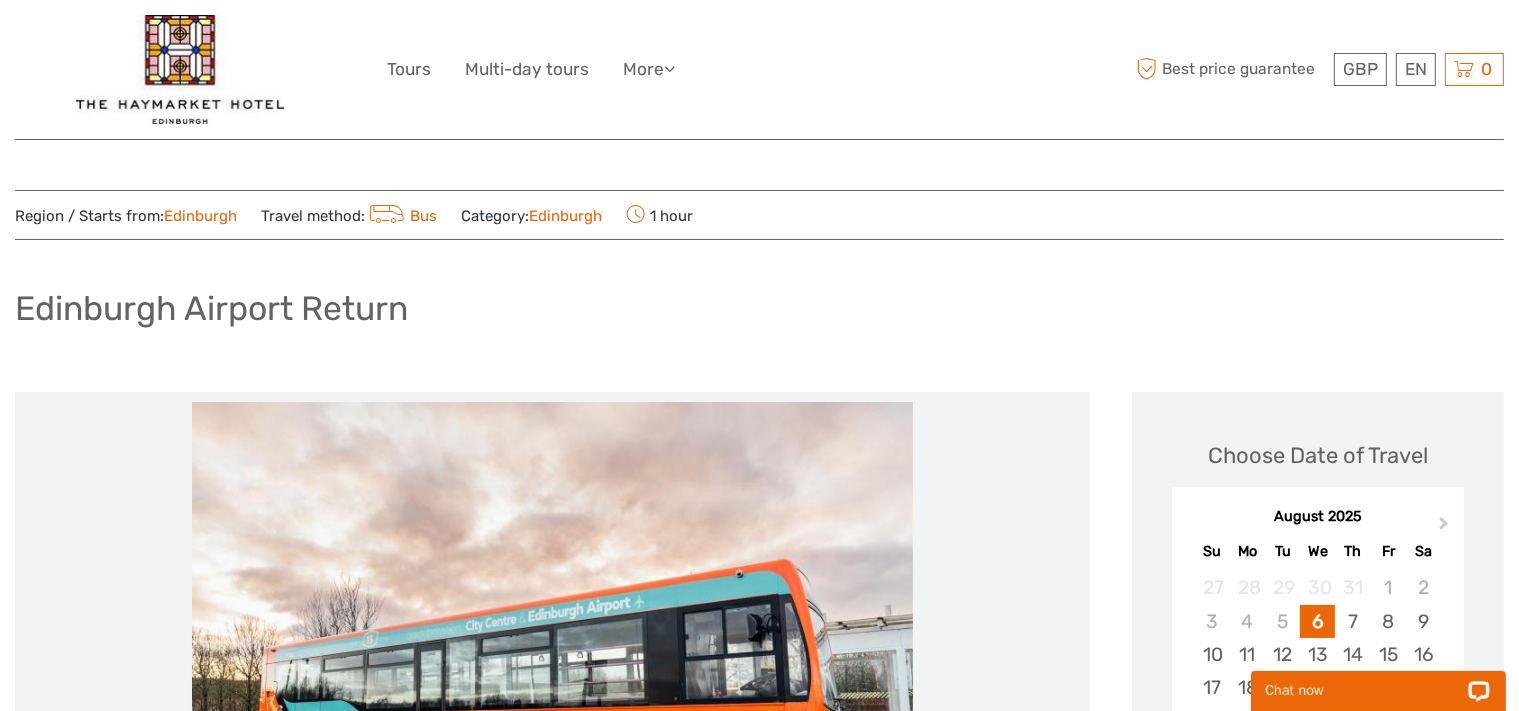 scroll, scrollTop: 0, scrollLeft: 0, axis: both 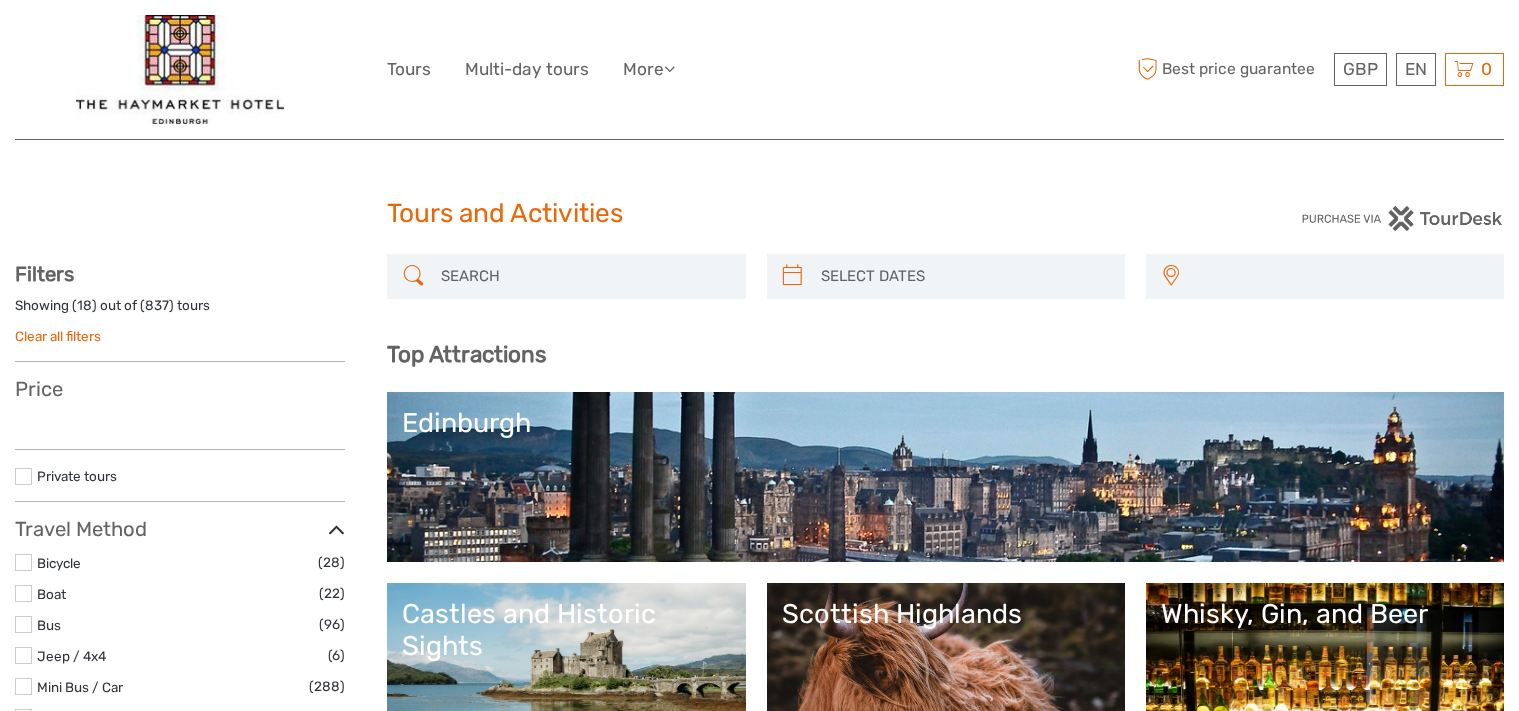 select 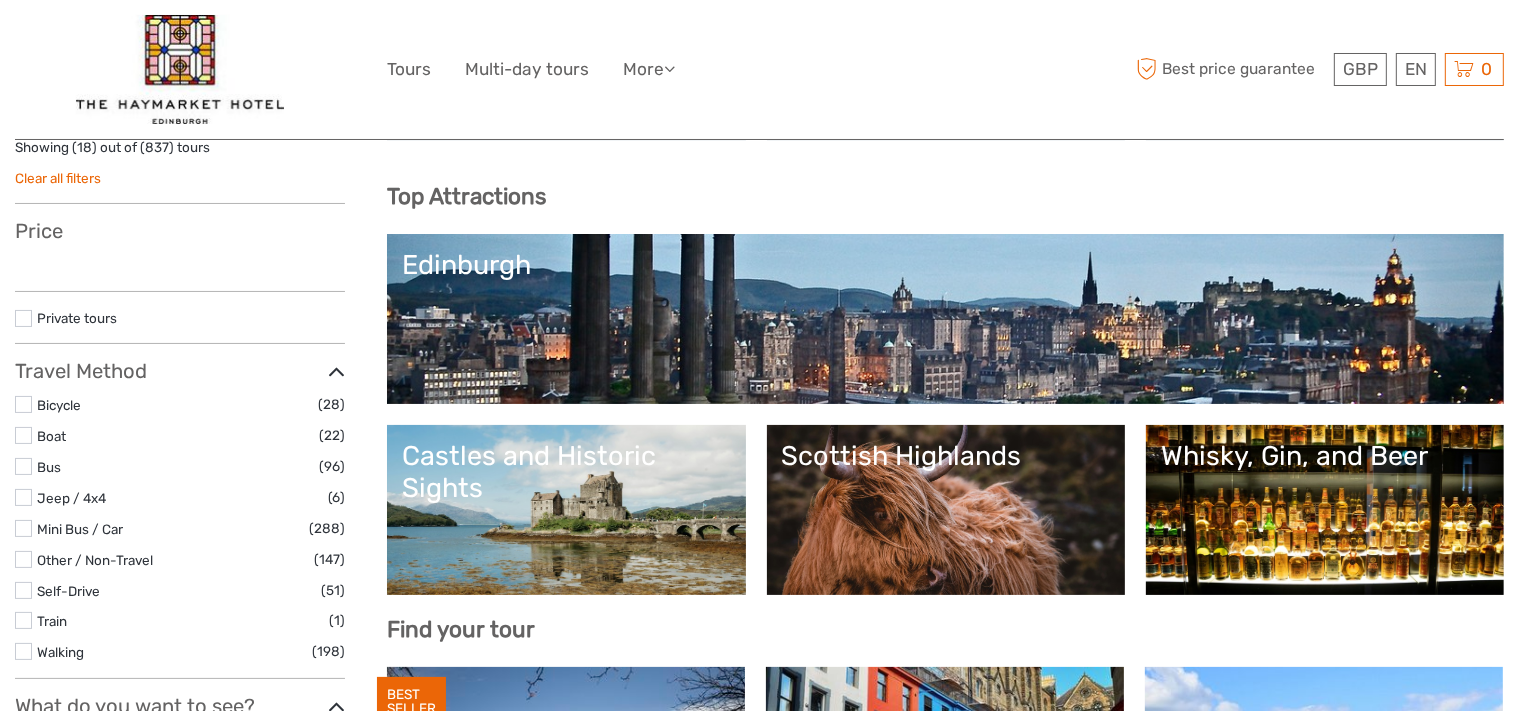 select 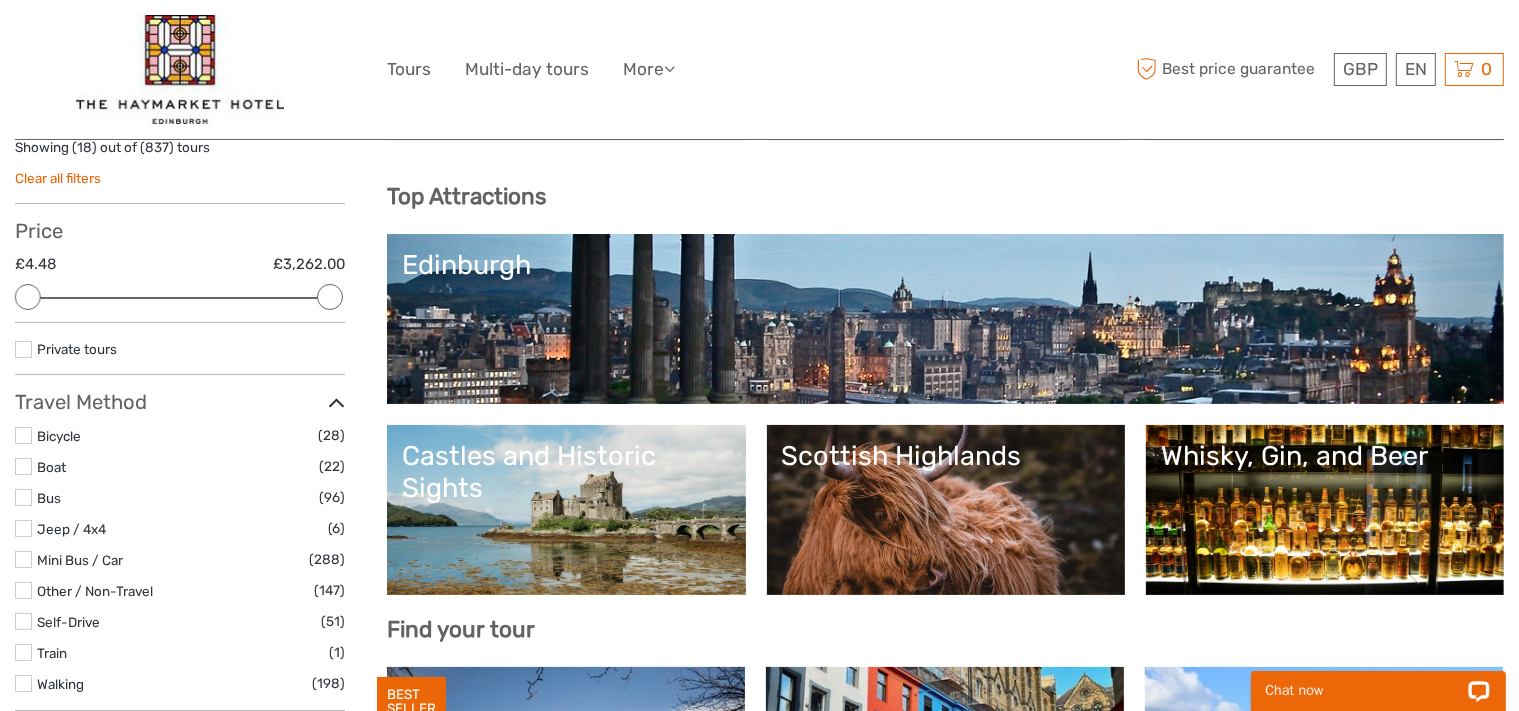 scroll, scrollTop: 0, scrollLeft: 0, axis: both 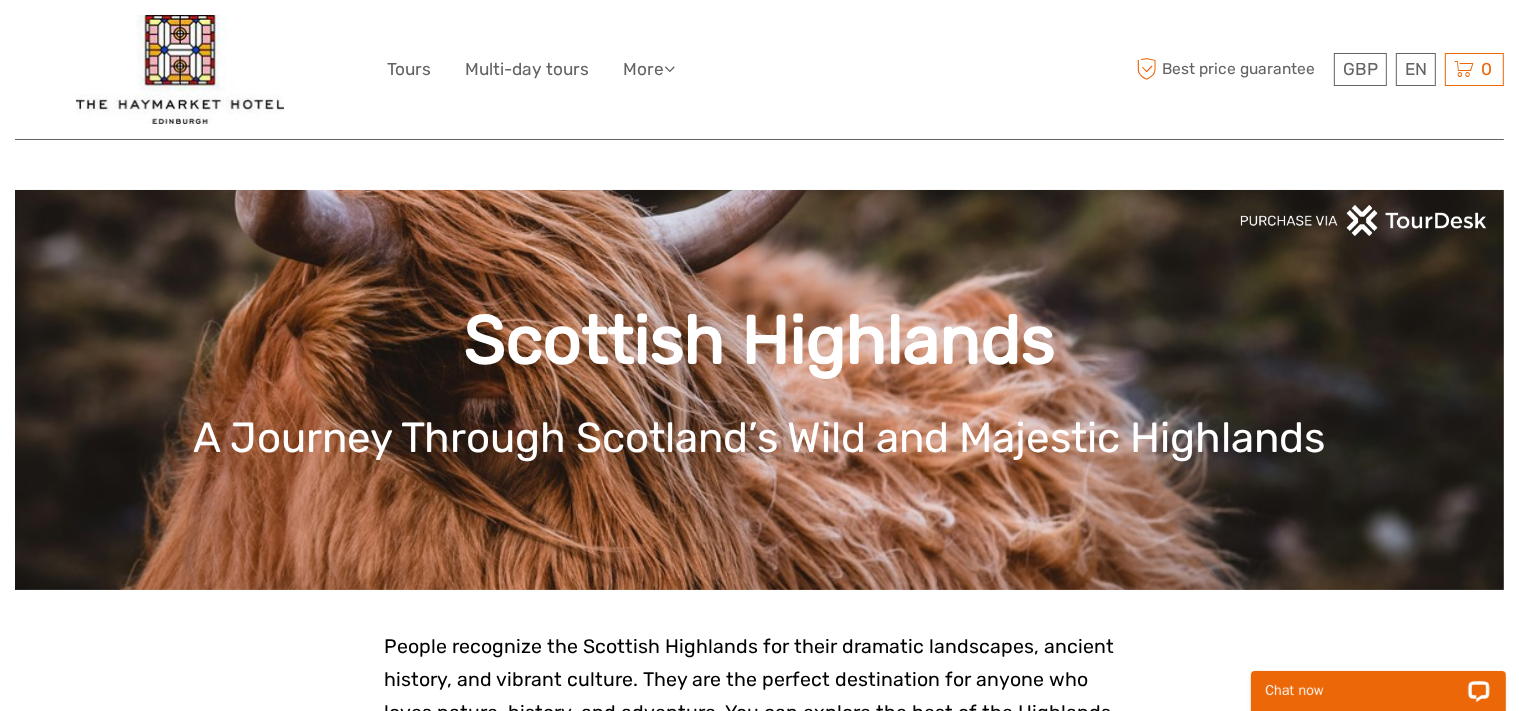 click on "Scottish Highlands
A Journey Through Scotland’s Wild and Majestic Highlands
People recognize the Scottish Highlands for their dramatic landscapes, ancient history, and vibrant culture. They are the perfect destination for anyone who loves nature, history, and adventure. You can explore the best of the Highlands through guided tours, which offer unique insights into this wild region. Let’s dive into some must-see sights and highland attractions in the Scottish Highlands.
Loch Ness, Glencoe and the Highlands Small-Group Day Tour from Edinburgh - tickets included
12 h
£119.33
book now
West Highlands, Lochs and Castles Small-Group Day Tour from Edinburgh
10 h 15 m
£97.33
book now" at bounding box center (759, 2652) 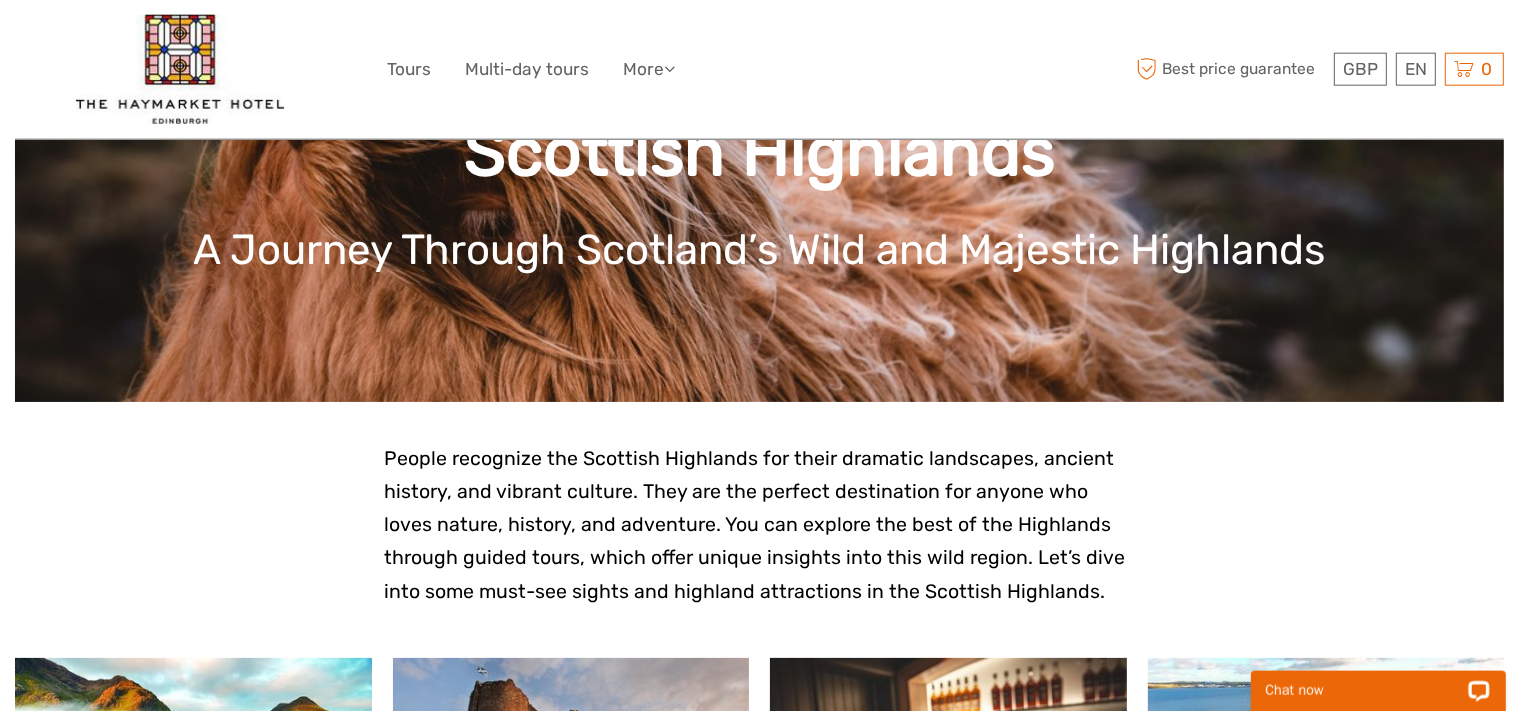 scroll, scrollTop: 193, scrollLeft: 0, axis: vertical 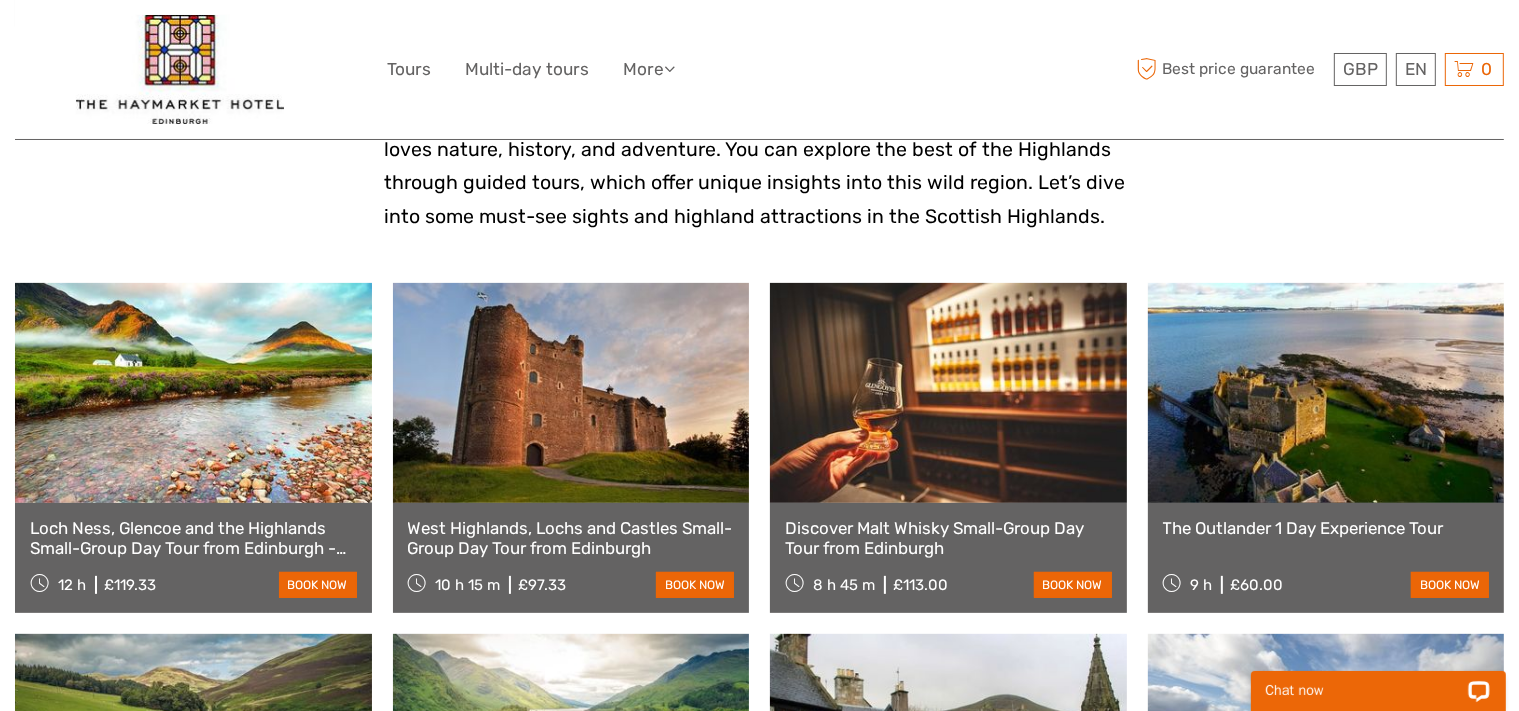 click on "The Outlander 1 Day Experience Tour" at bounding box center [1326, 528] 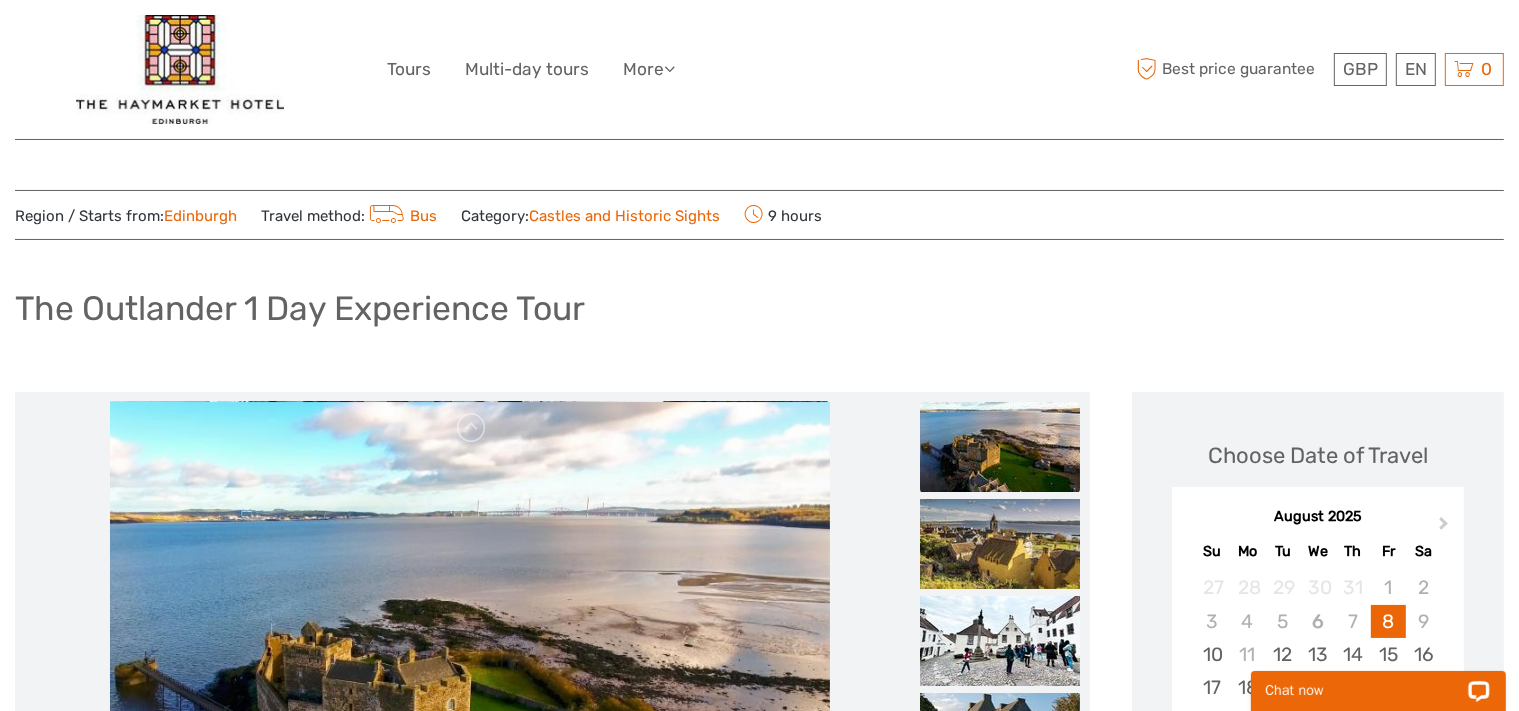 scroll, scrollTop: 0, scrollLeft: 0, axis: both 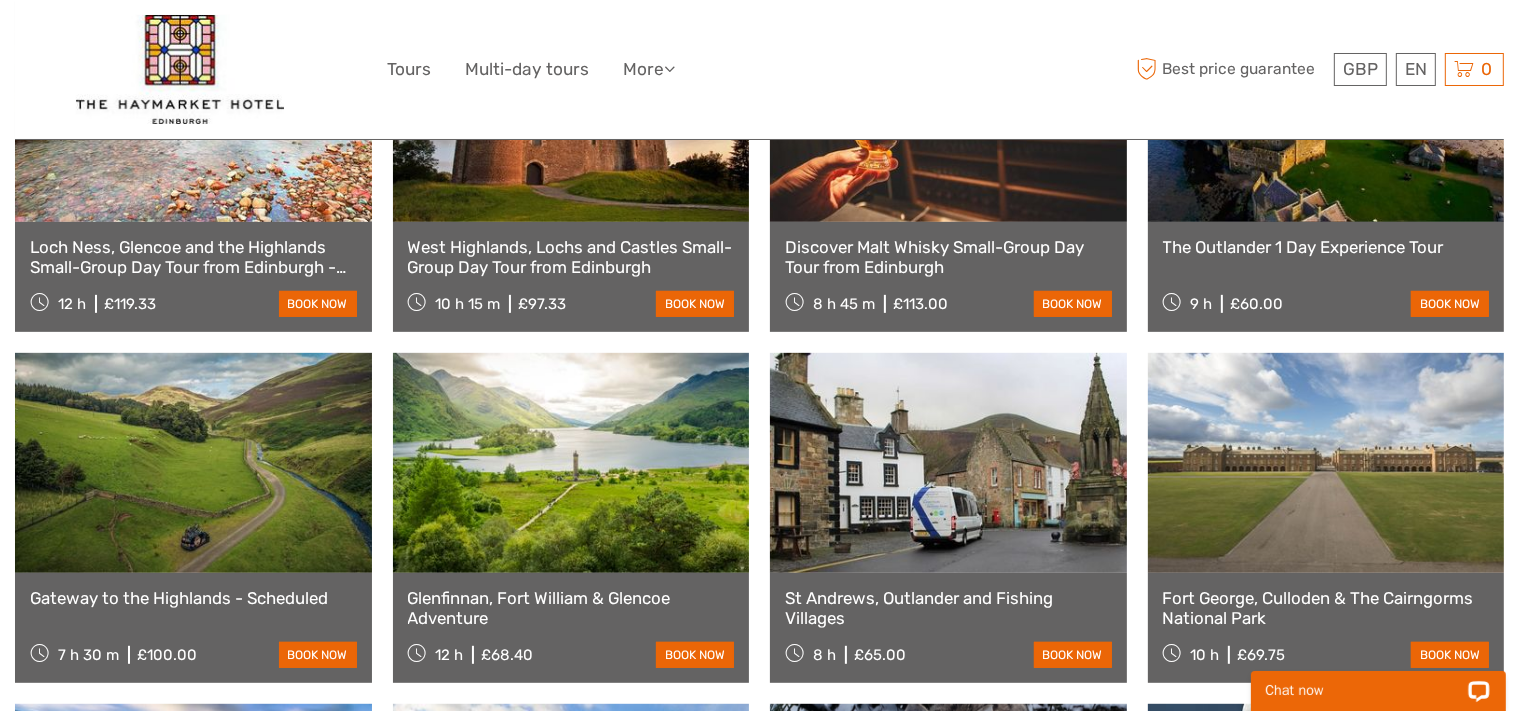 click on "Gateway to the Highlands - Scheduled" at bounding box center [193, 598] 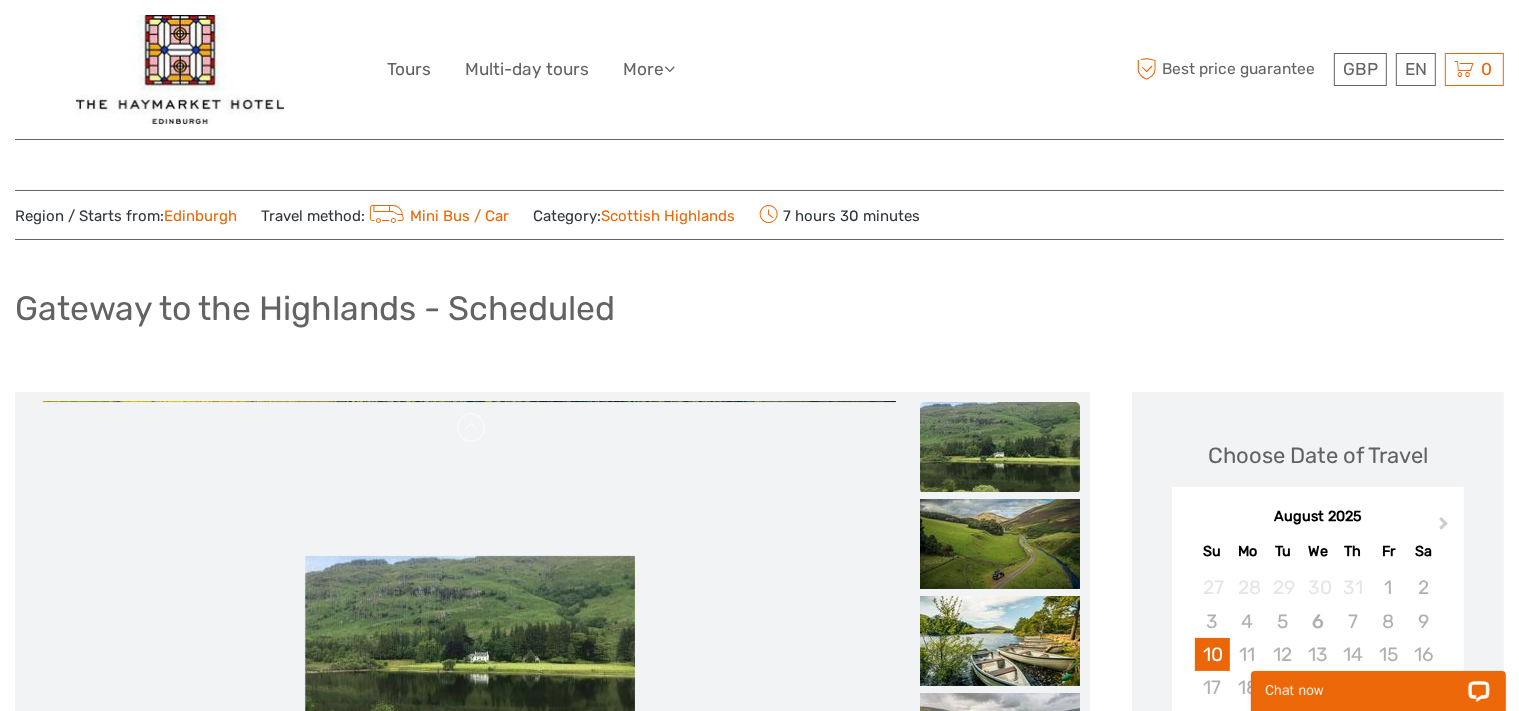 scroll, scrollTop: 0, scrollLeft: 0, axis: both 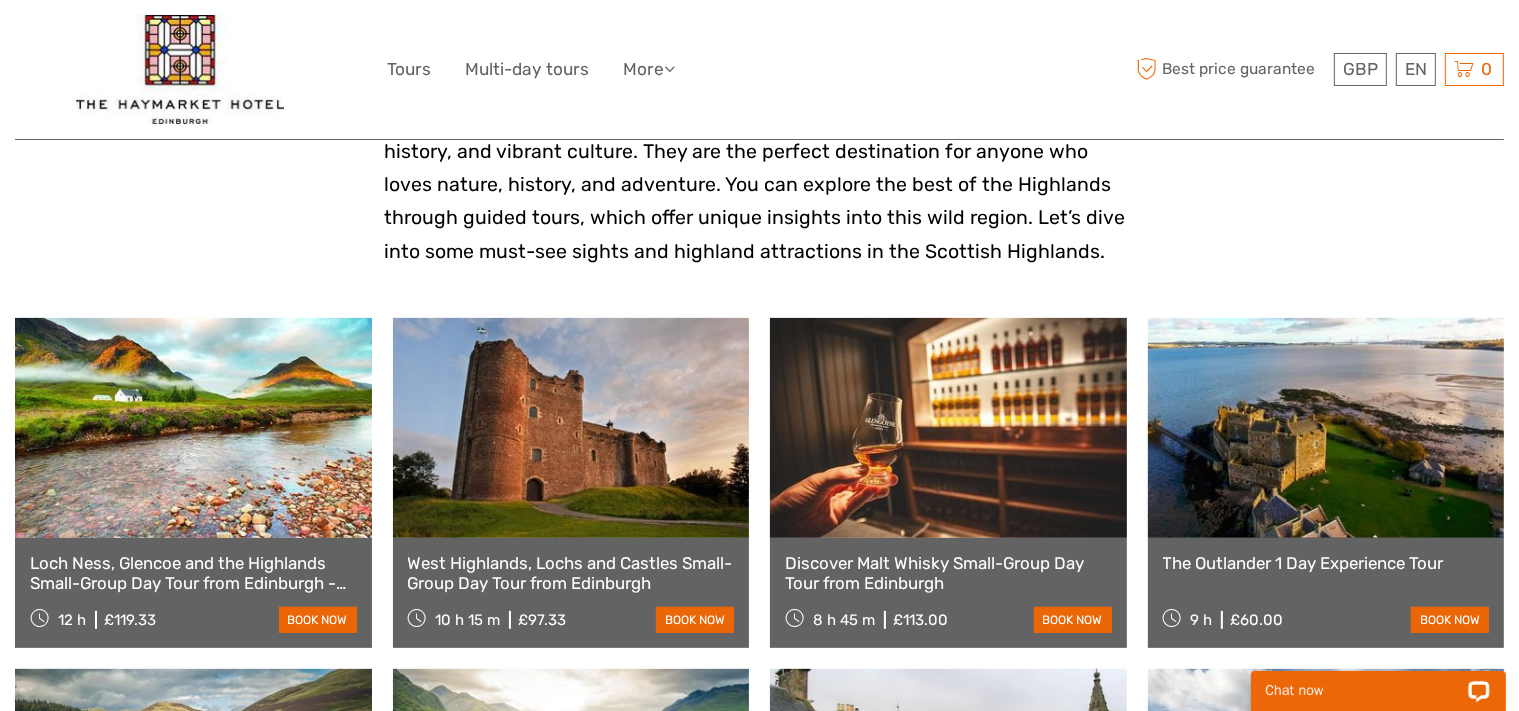 click at bounding box center (193, 428) 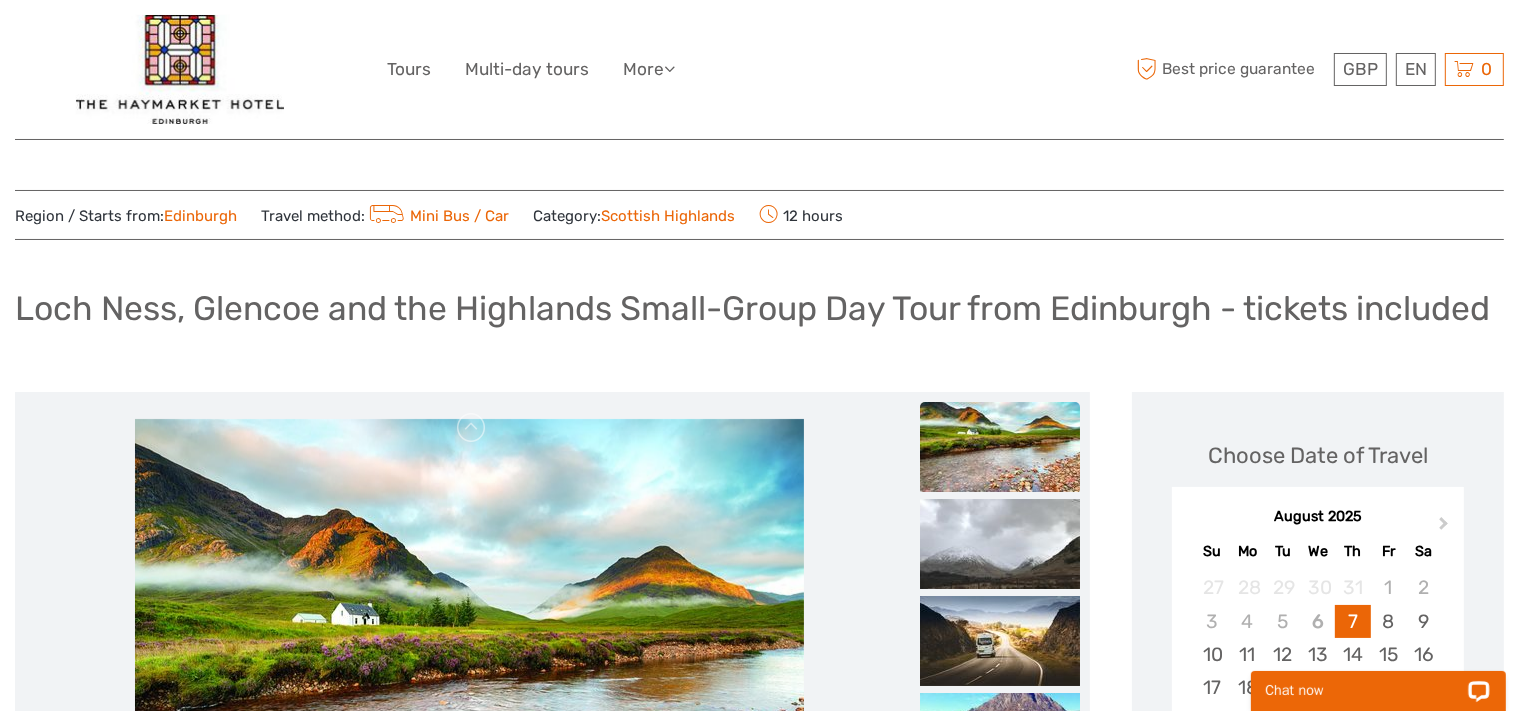 scroll, scrollTop: 0, scrollLeft: 0, axis: both 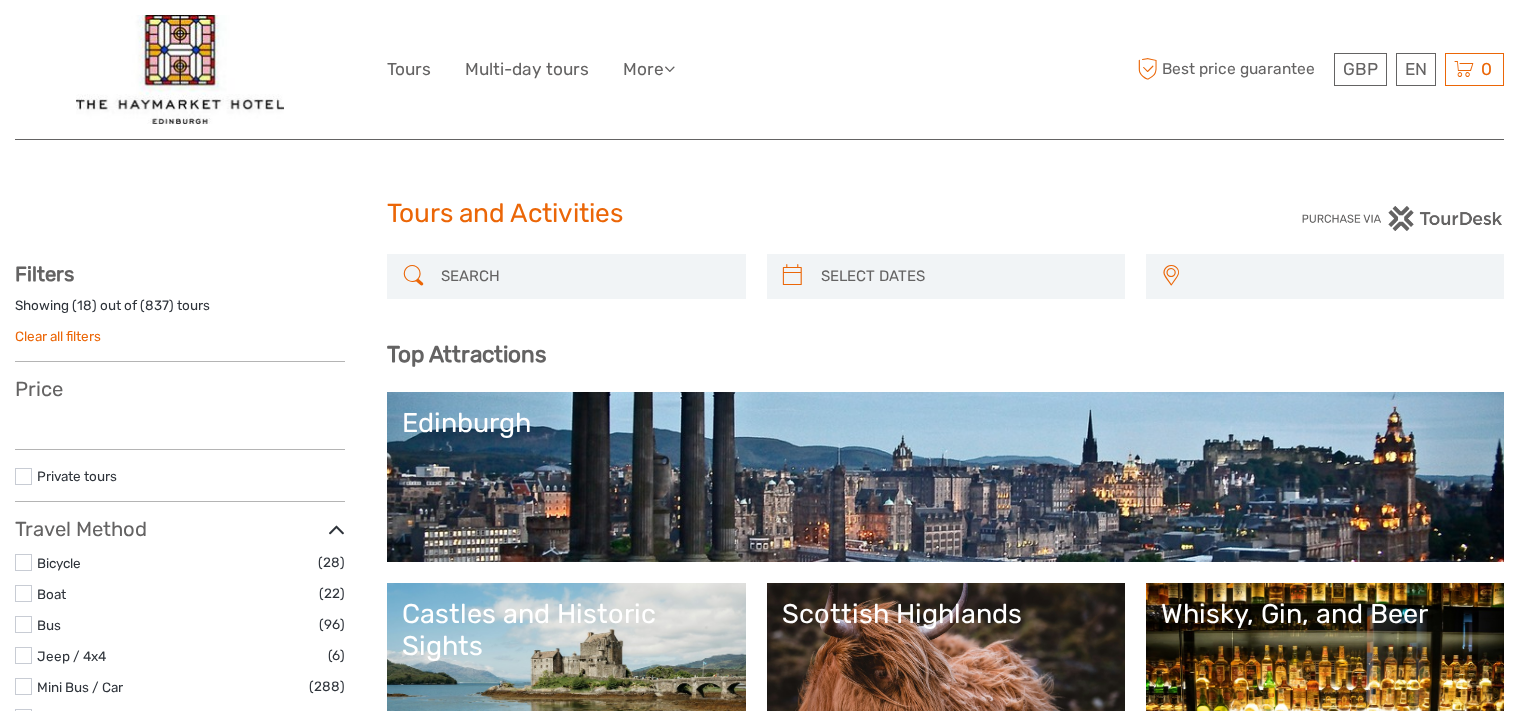 select 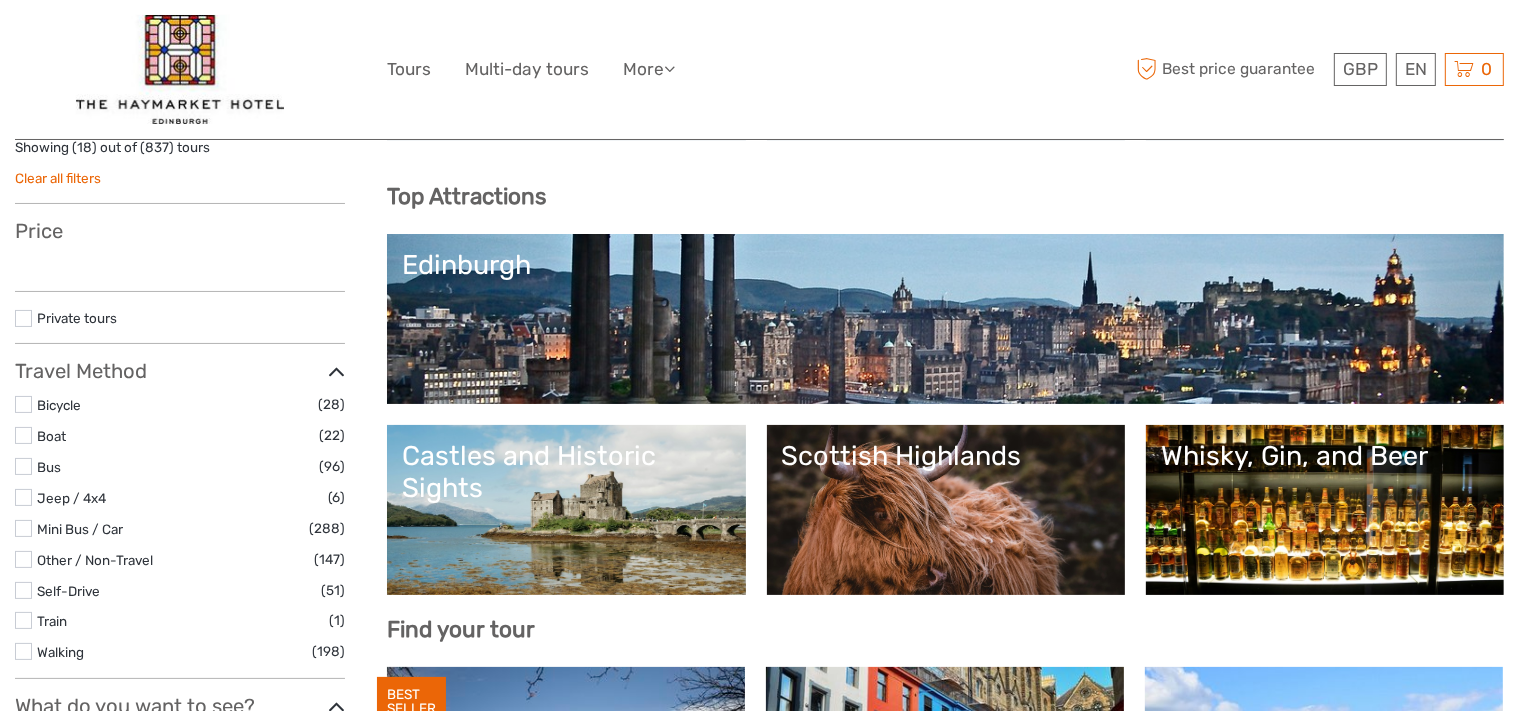 select 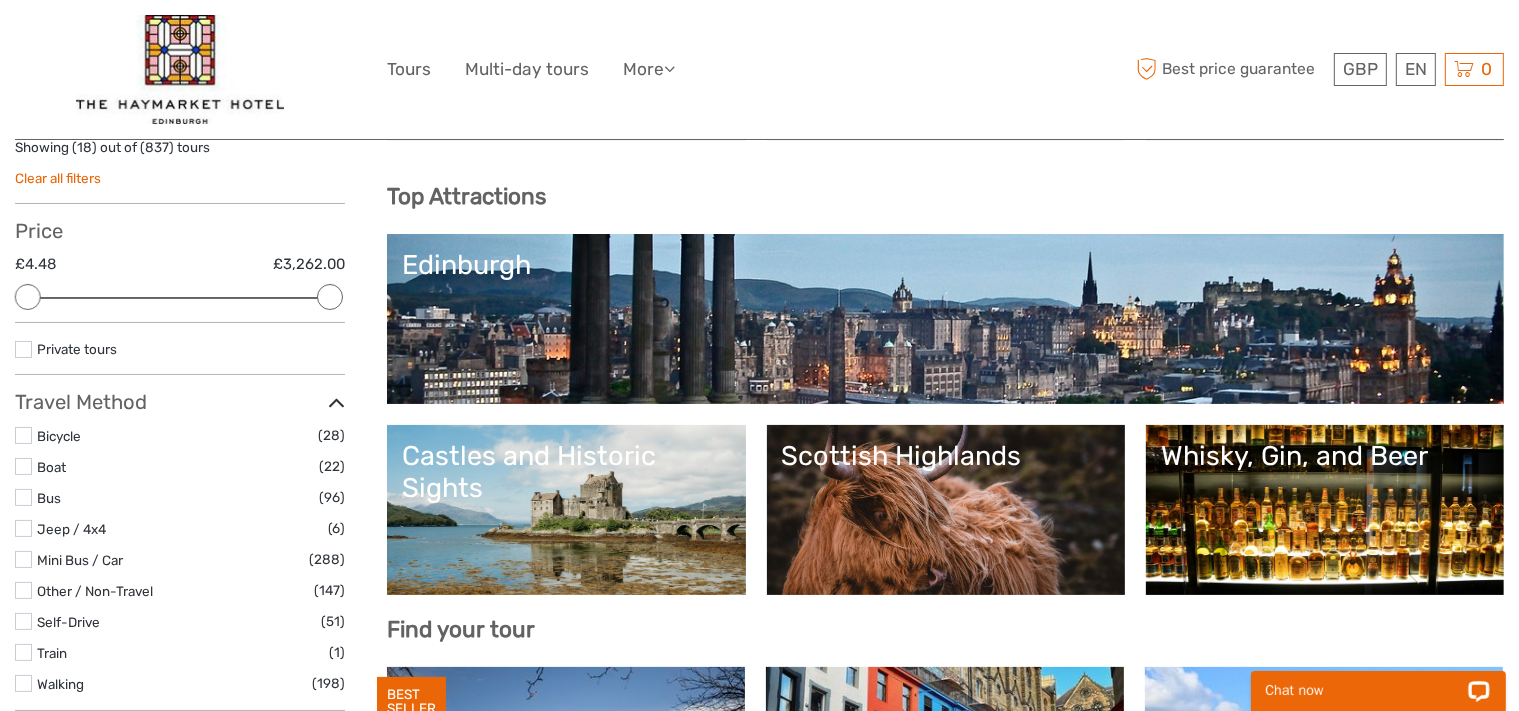 scroll, scrollTop: 0, scrollLeft: 0, axis: both 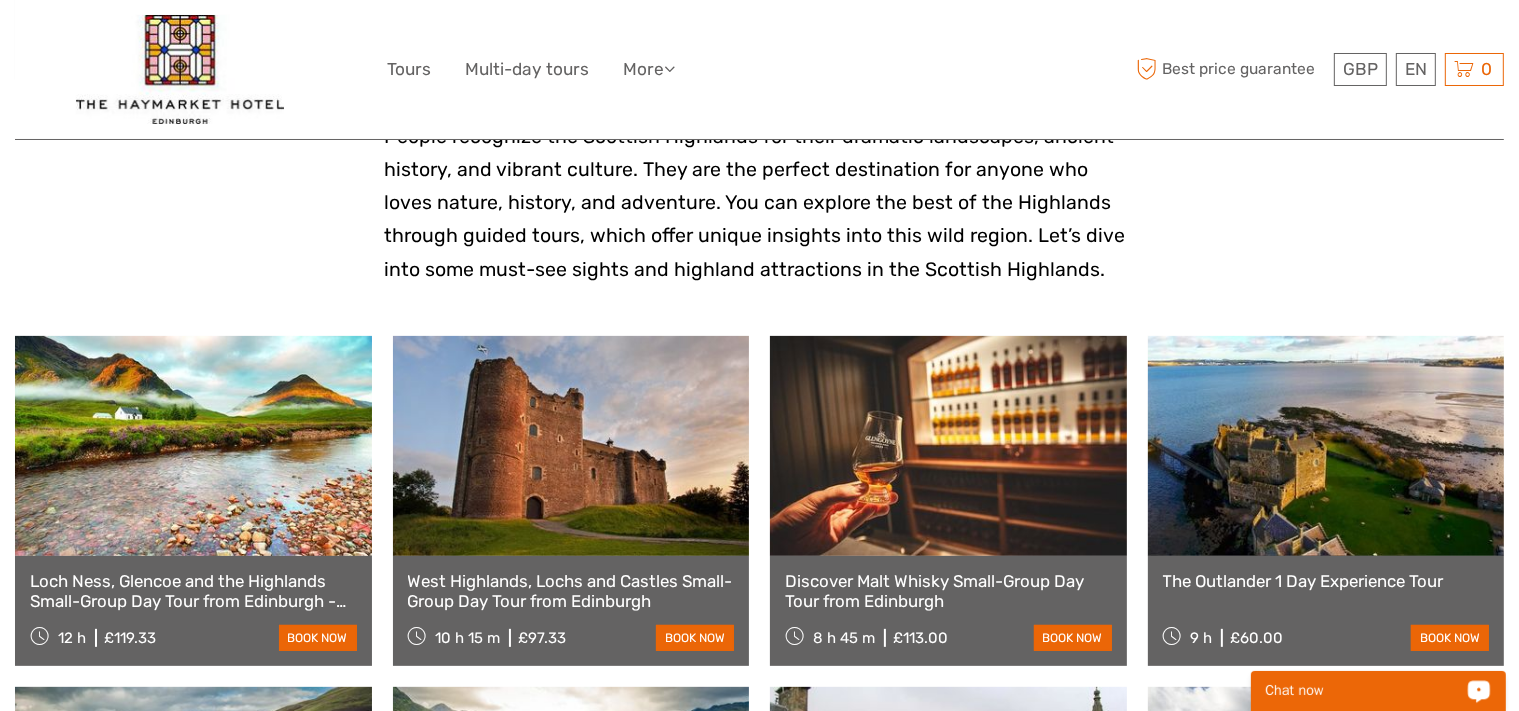 click on "Loch Ness, Glencoe and the Highlands Small-Group Day Tour from Edinburgh - tickets included" at bounding box center (193, 591) 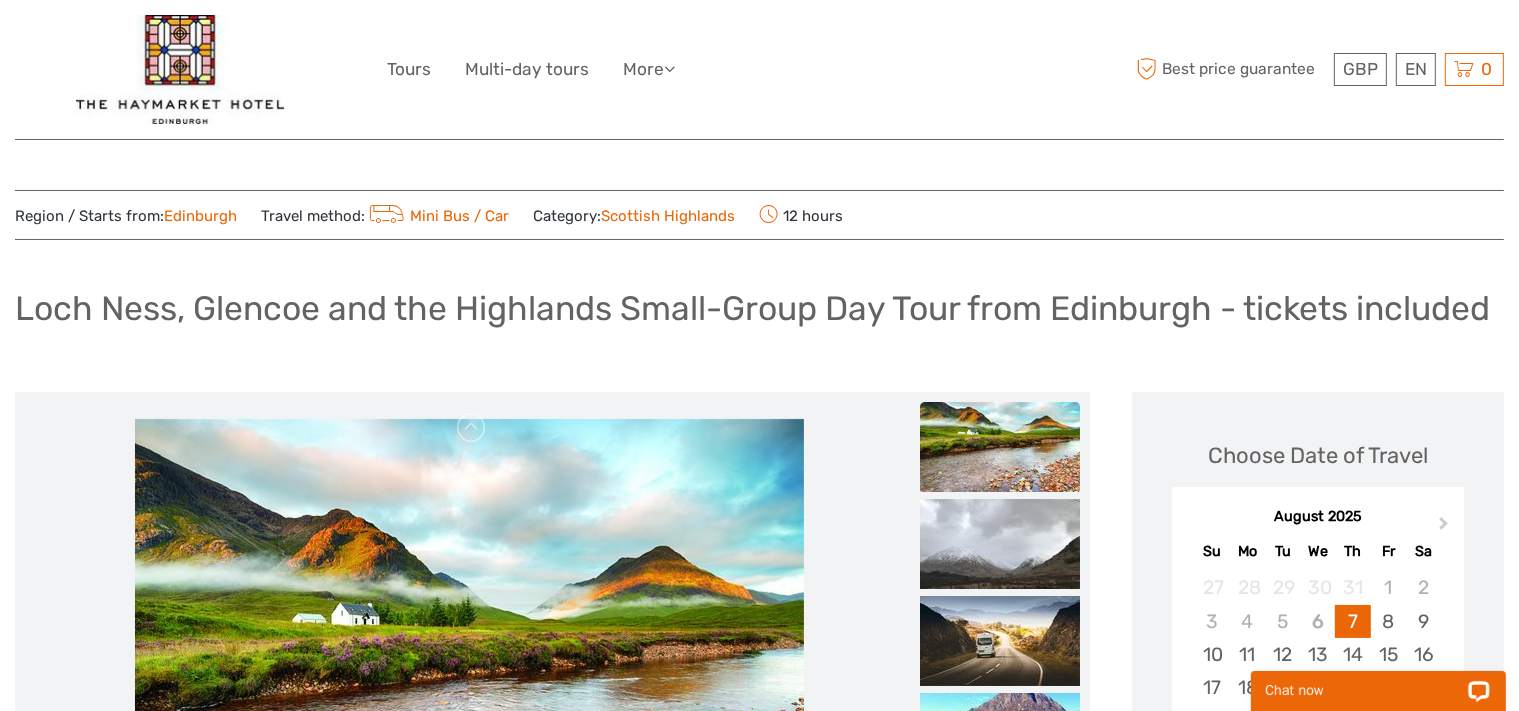 scroll, scrollTop: 0, scrollLeft: 0, axis: both 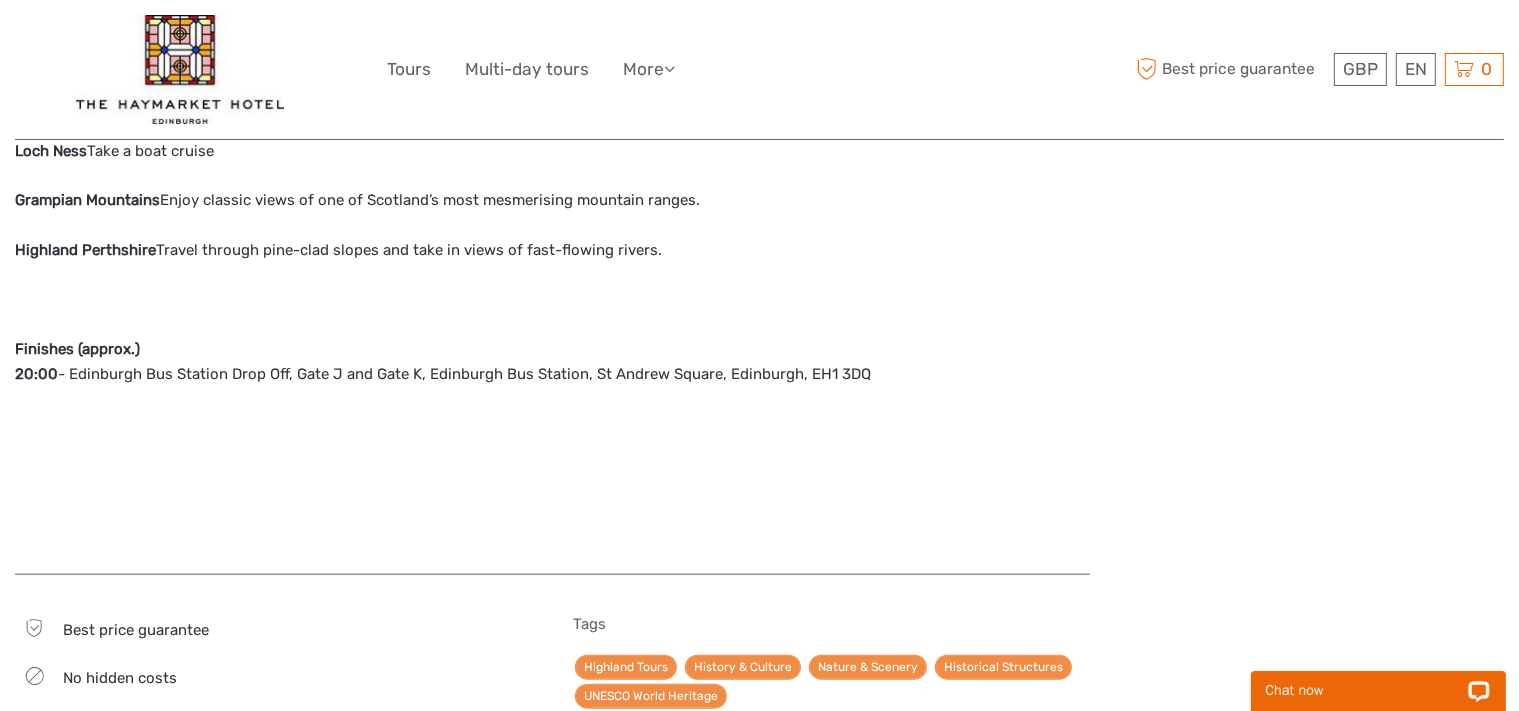 click on "Cruise Loch Ness is included in tour price.  You leave the cobbled streets of Edinburgh and travel past Linlithgow Palace and Stirling Castle. This region is soaked in history, so sit back and relax as your driver-guide entertains you with the tales of Mary Queen of Scots, William Wallace, and Scottish folklore. If you keep a look out, you can catch a glimpse of the Kelpies. These 30-metre tall horse head sculptures need to be seen to be believed. Your driver-guide takes you to their favourite stop within the Loch Lomond and Trossachs National Park where you can grab coffee and enjoy the views. After this stop, it’s time to get your camera ready. Because as you travel north into the Highlands, the landscapes suddenly become more provocative. Shimmering lochs, rugged mountains, forest filled glens: it’s all so beautiful that it’s easy to forget these were once battlegrounds for fiercely territorial Highland clans. This route may be reversed on some occasions. Stops:  Rannoch Moor  Glencoe" at bounding box center [552, -288] 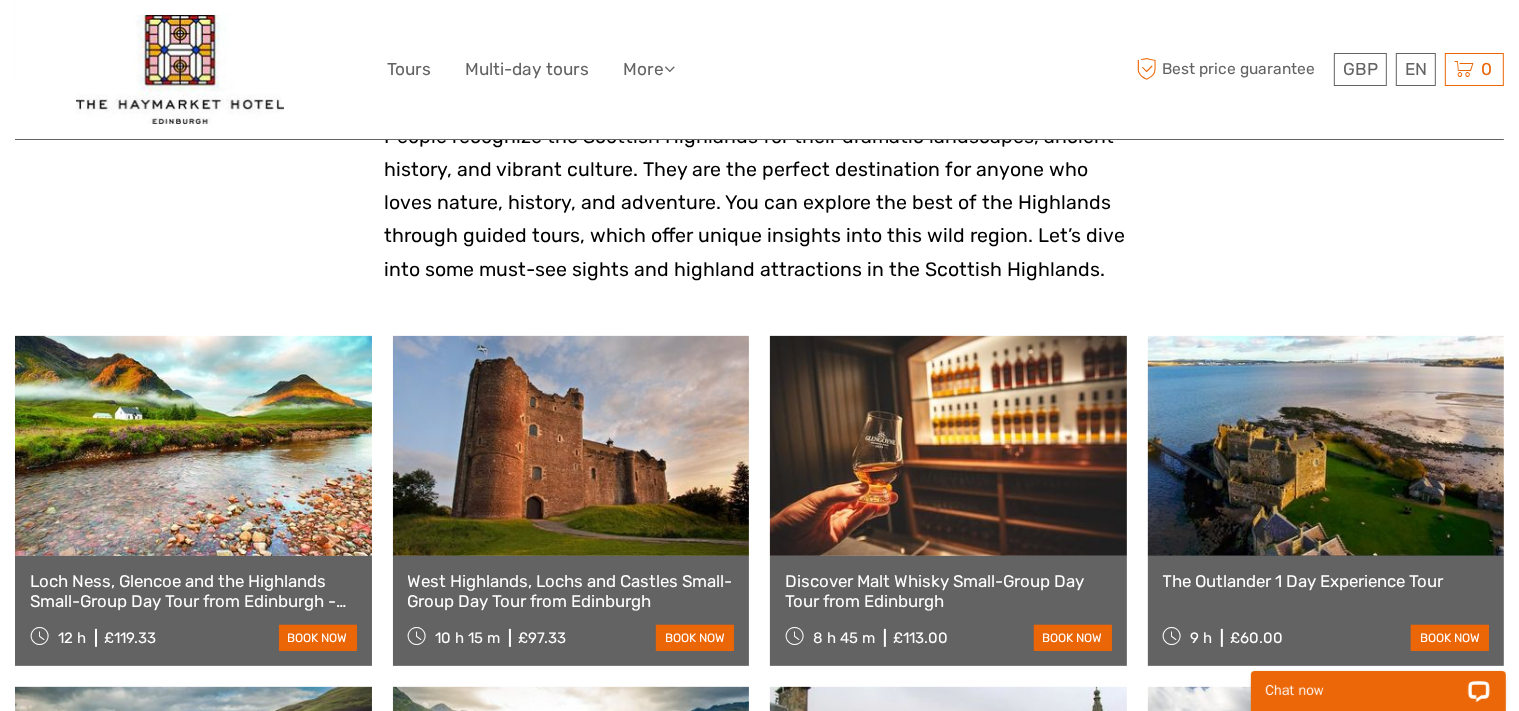 scroll, scrollTop: 0, scrollLeft: 0, axis: both 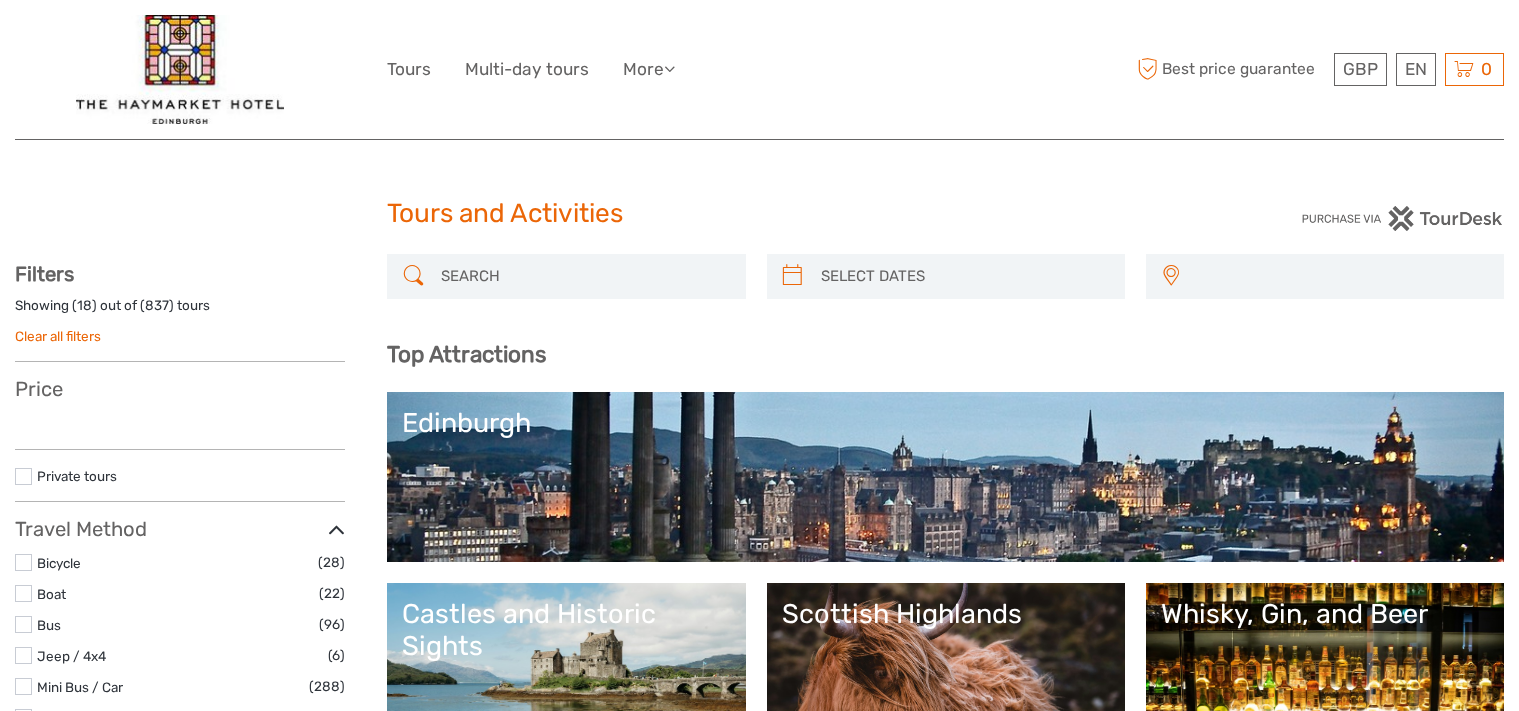 select 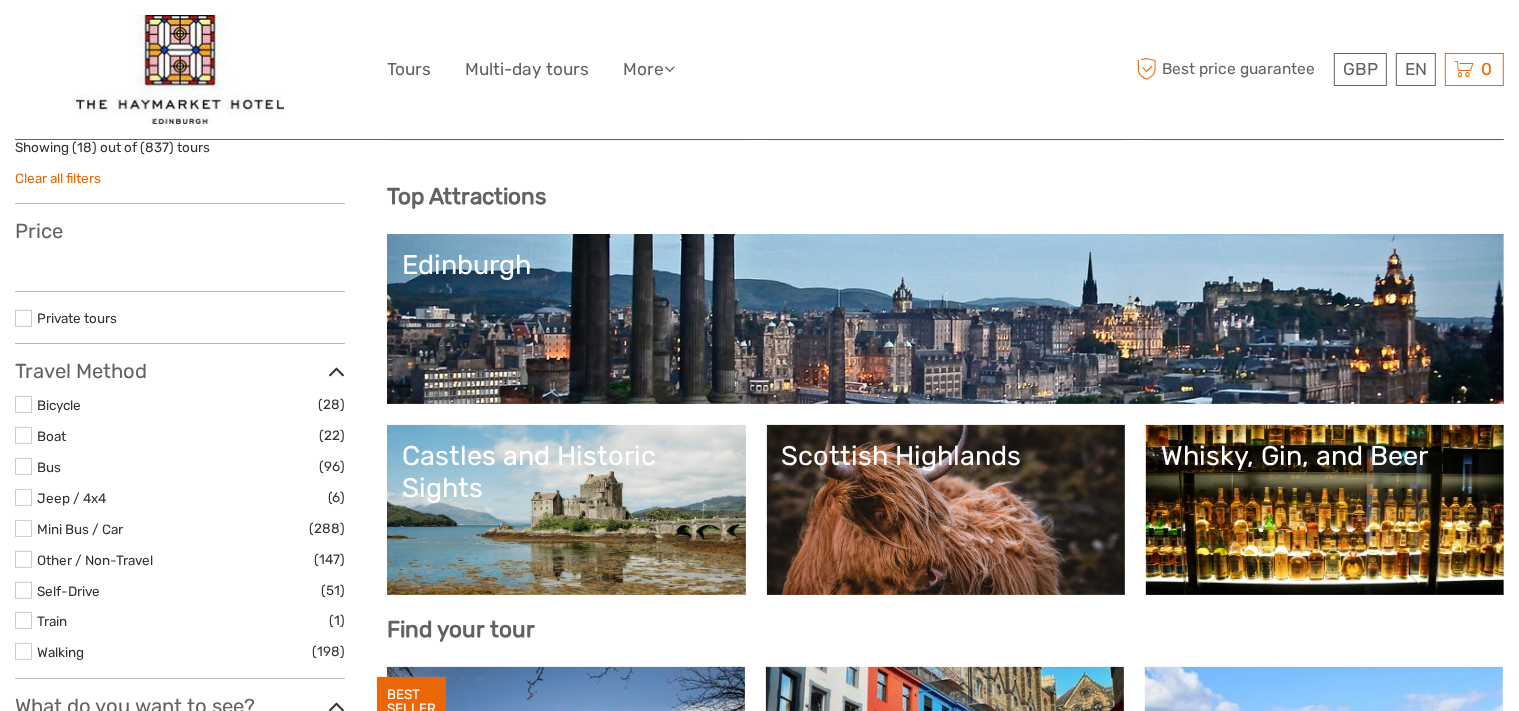 select 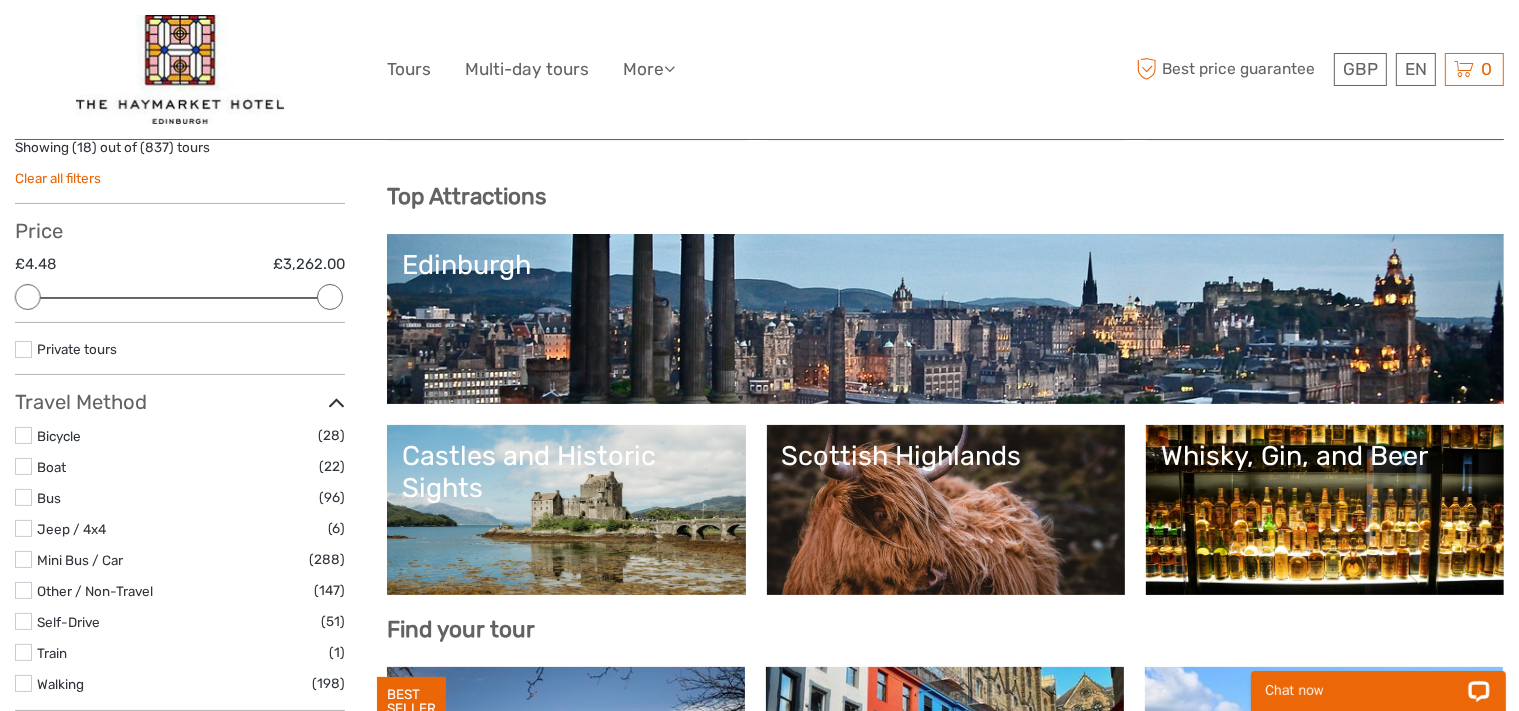scroll, scrollTop: 0, scrollLeft: 0, axis: both 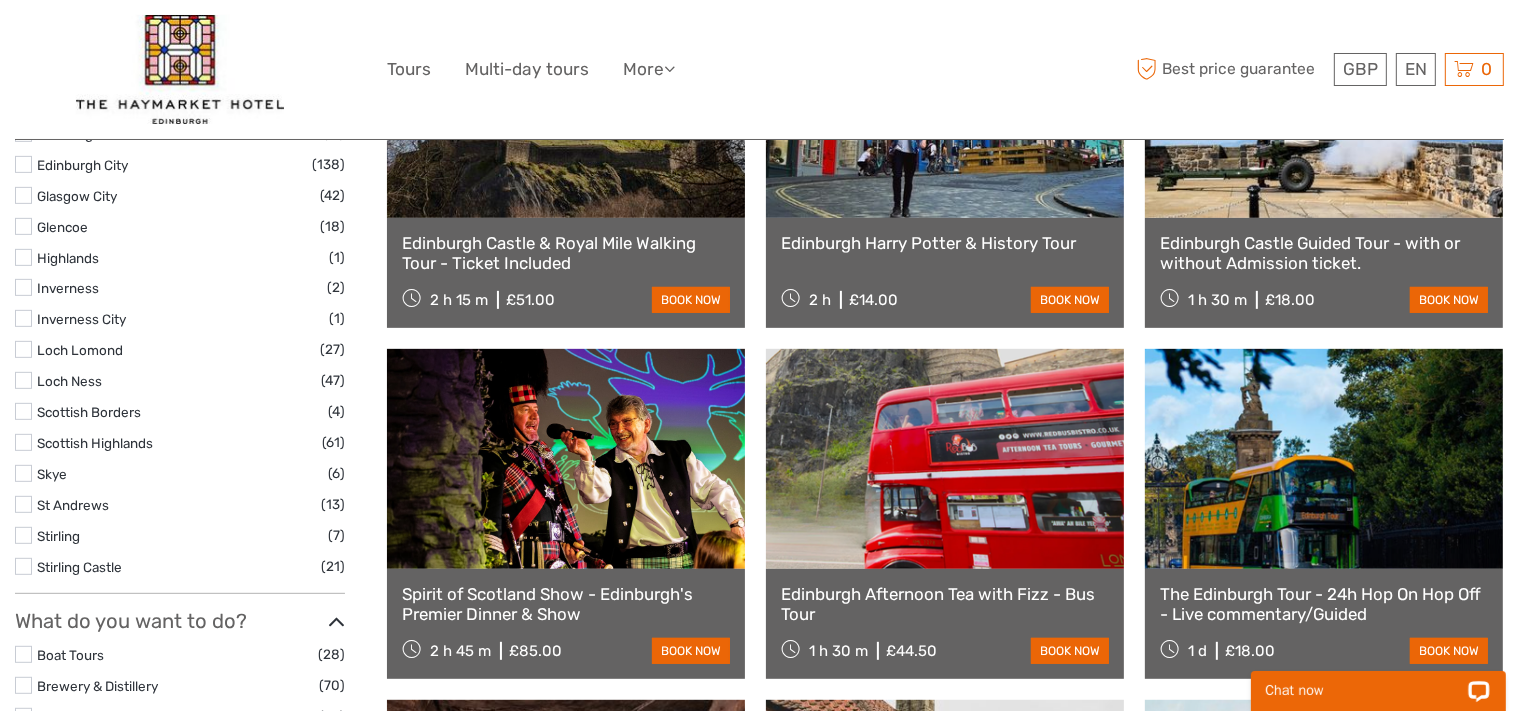 click on "The Edinburgh Tour - 24h Hop On Hop Off - Live commentary/Guided" at bounding box center [1324, 604] 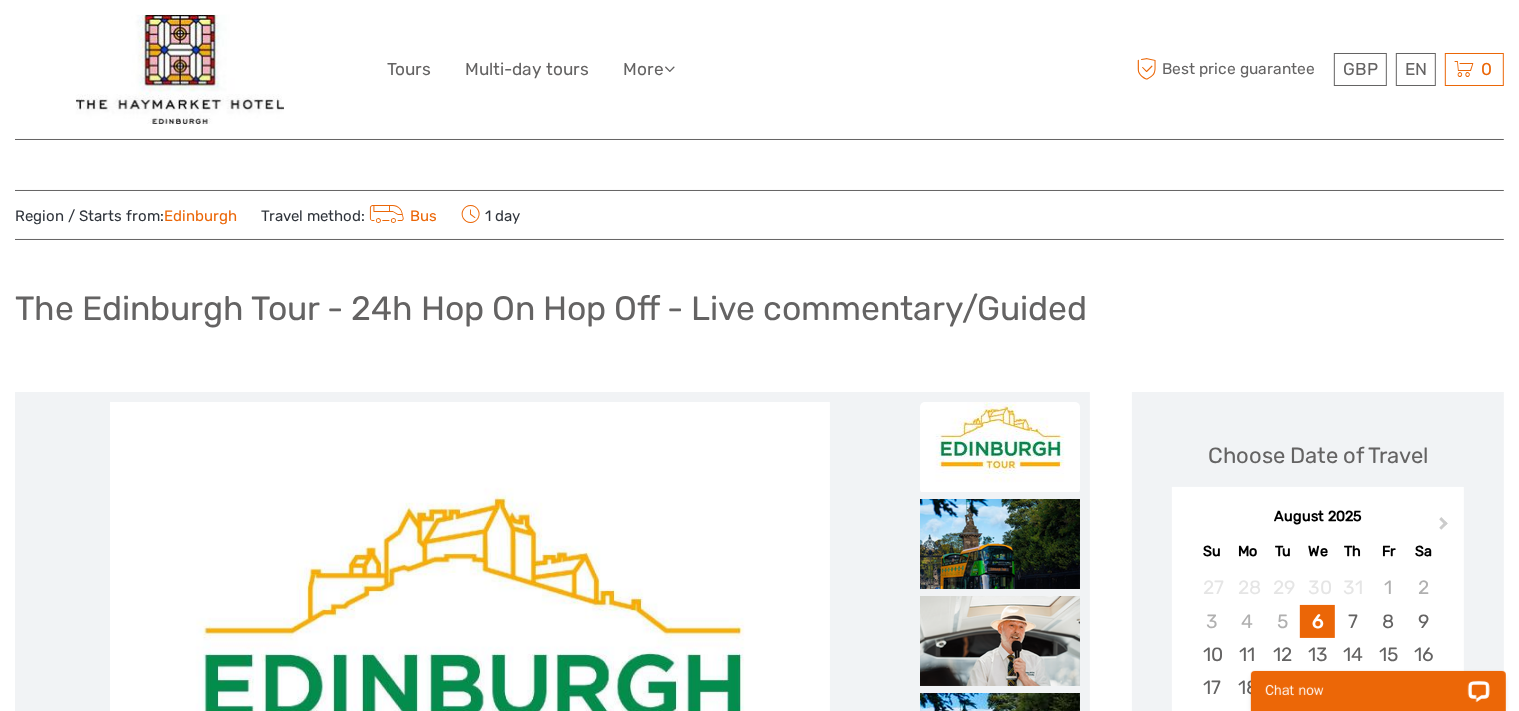 scroll, scrollTop: 0, scrollLeft: 0, axis: both 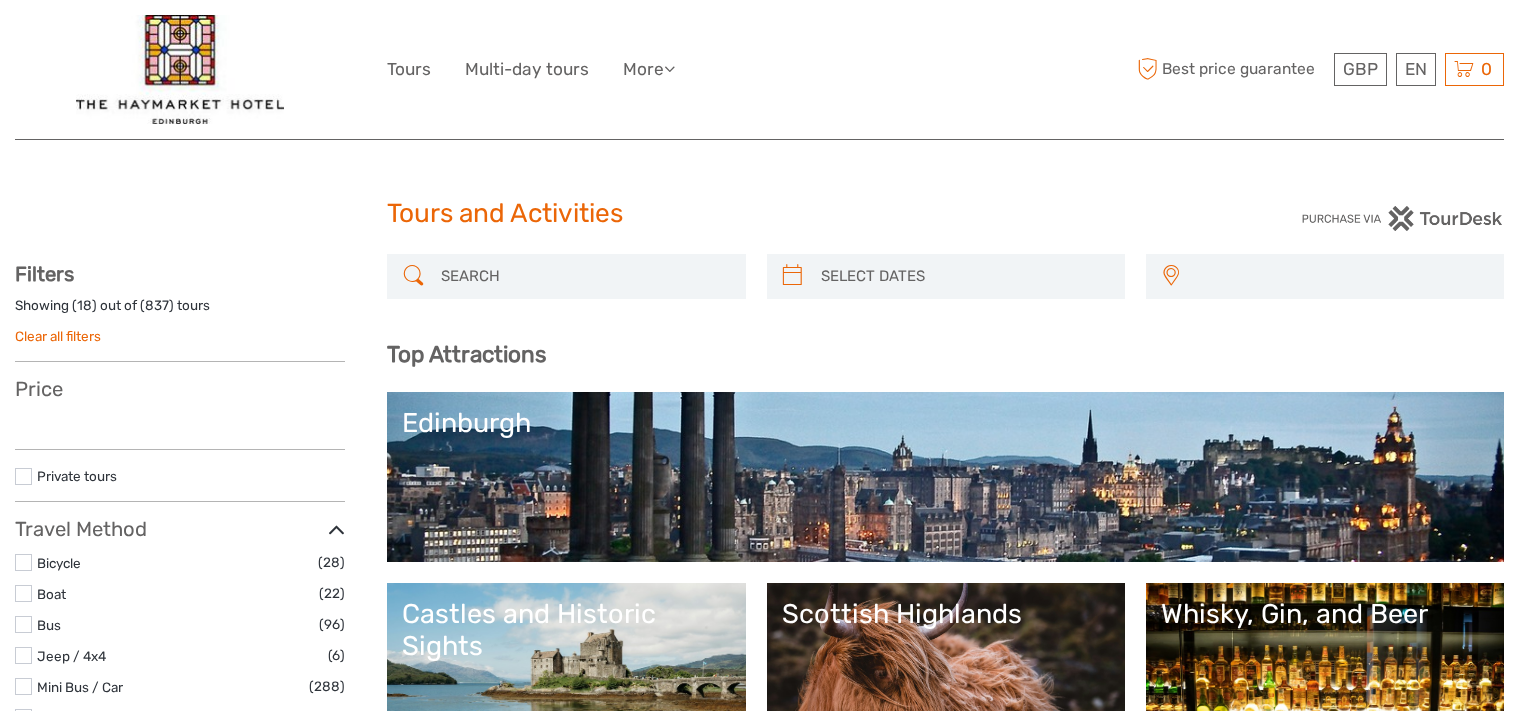 select 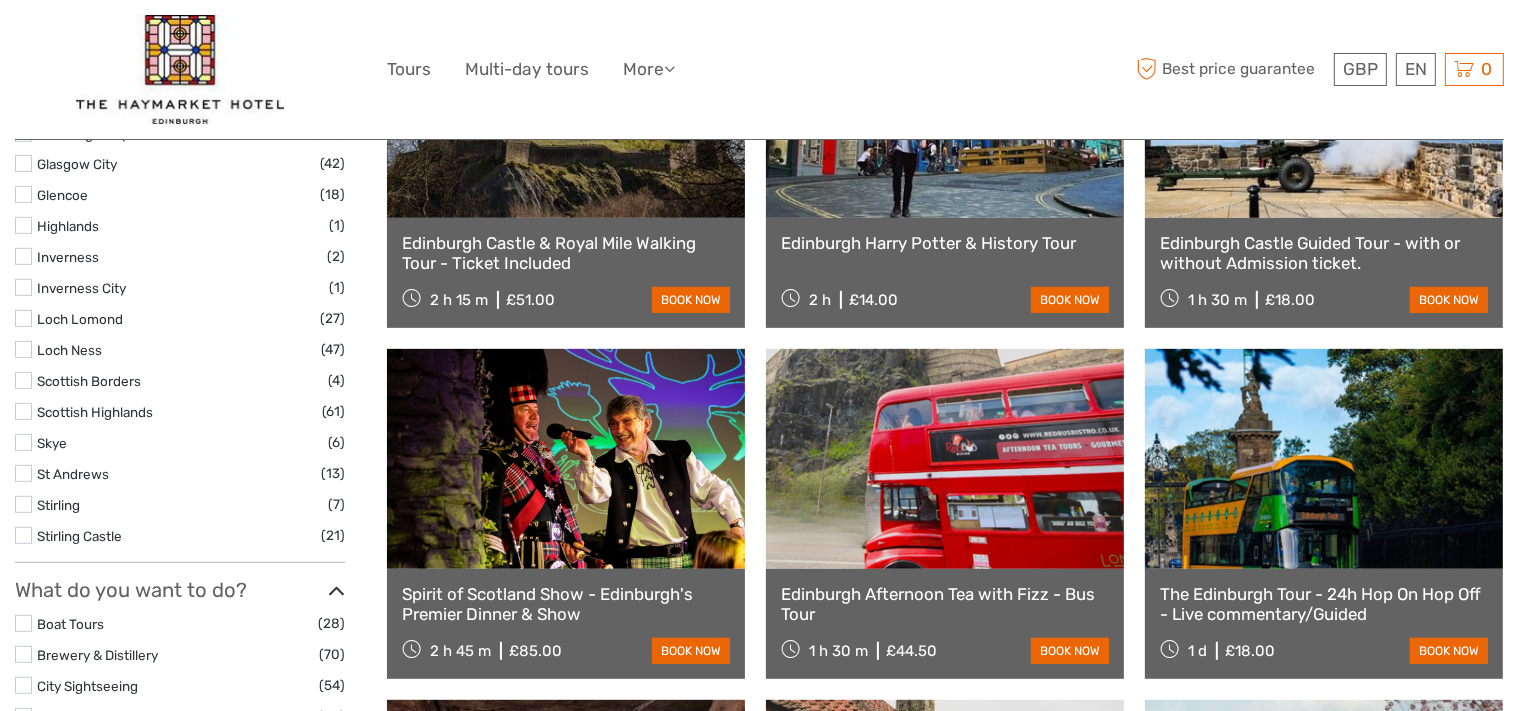 select 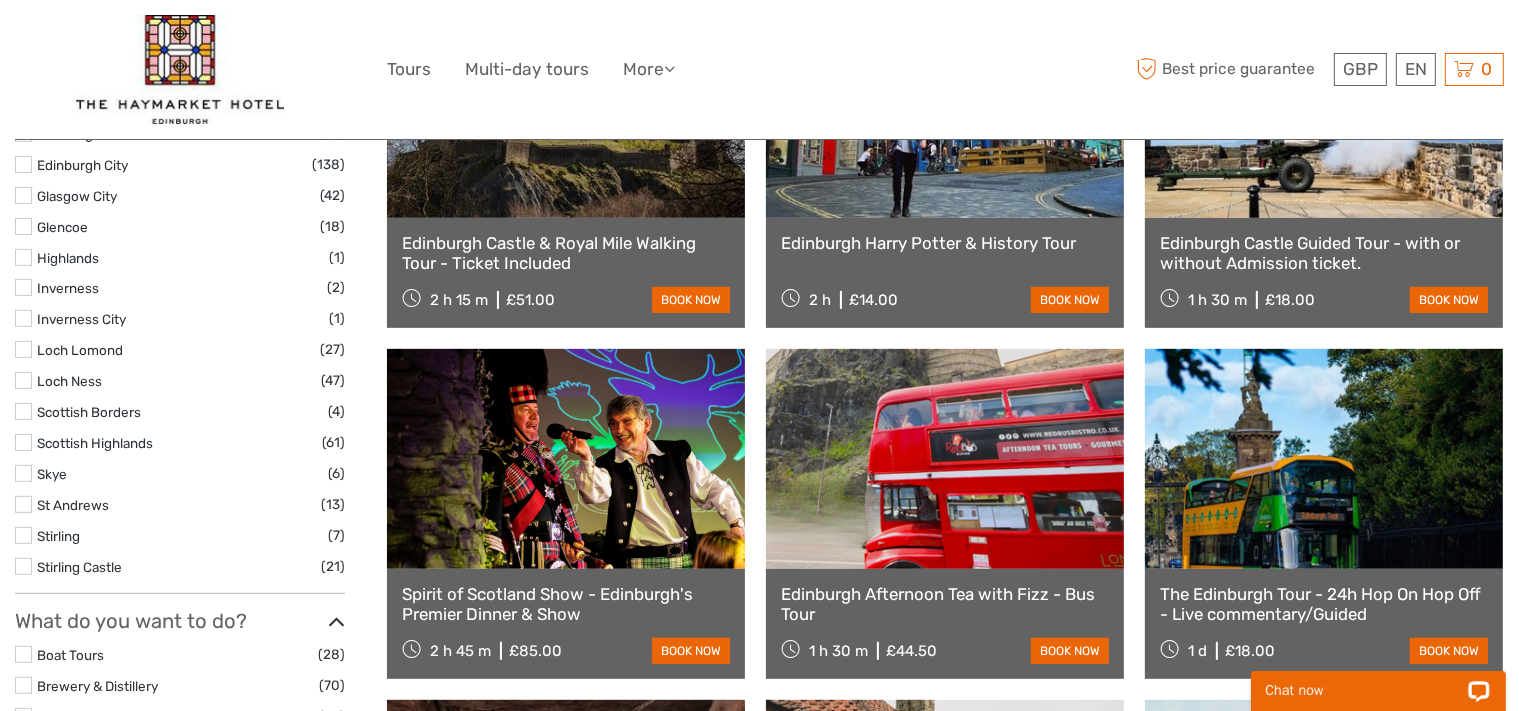 scroll, scrollTop: 0, scrollLeft: 0, axis: both 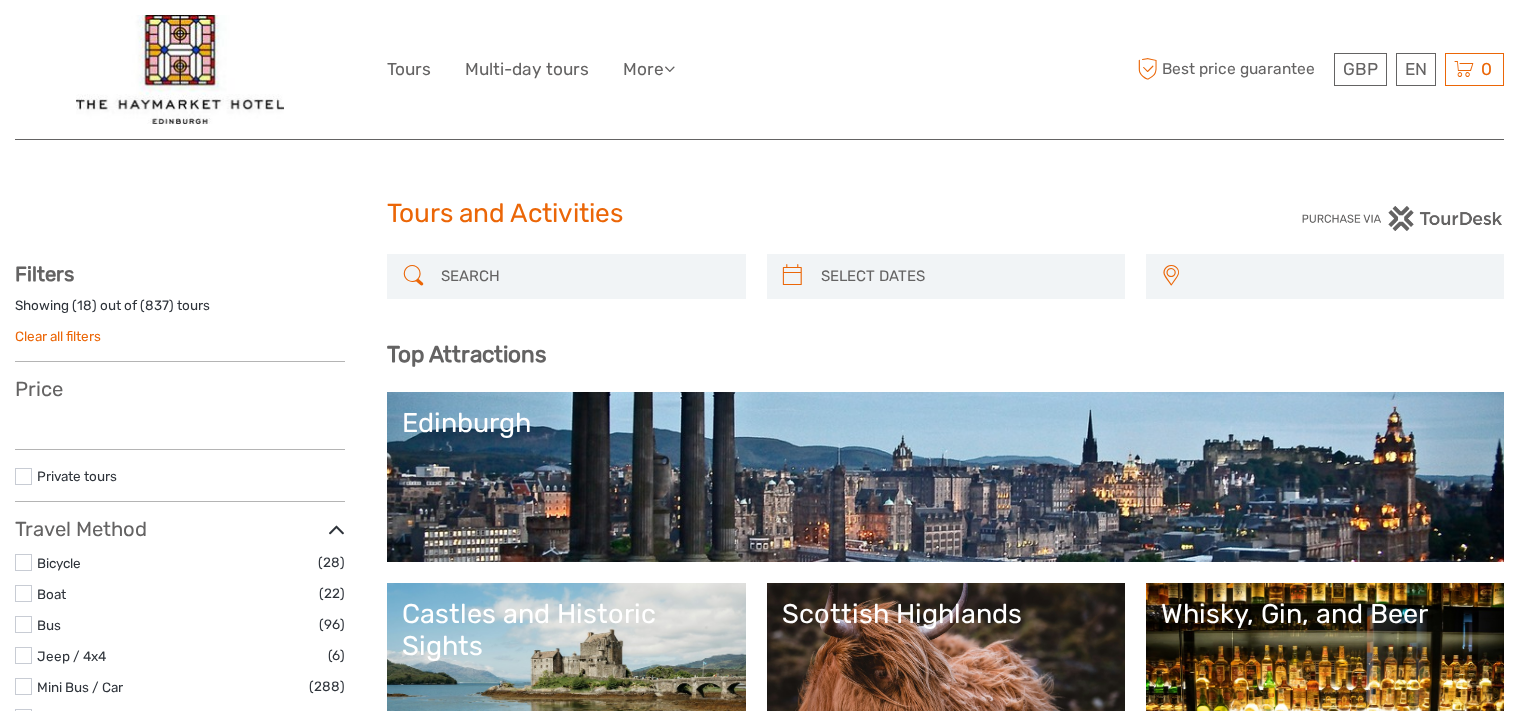 select 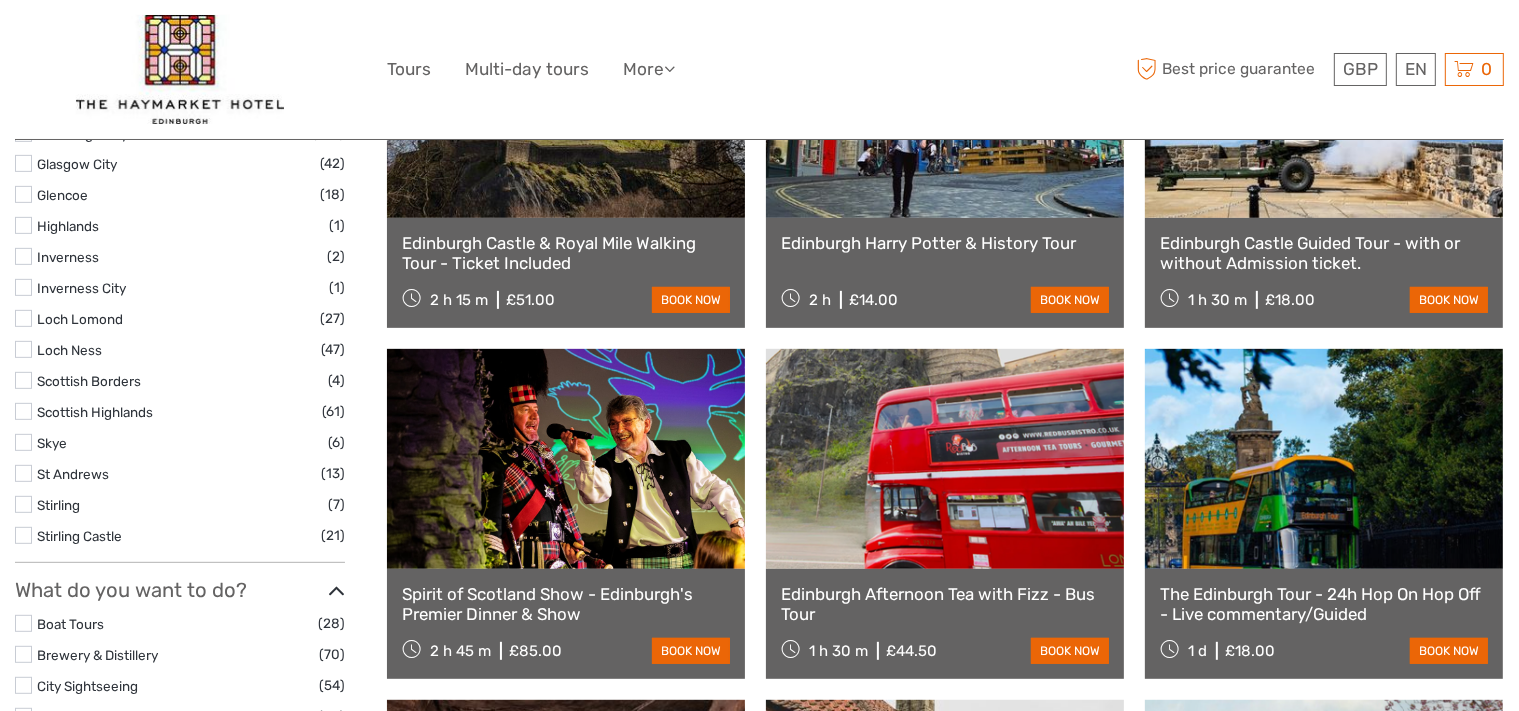 select 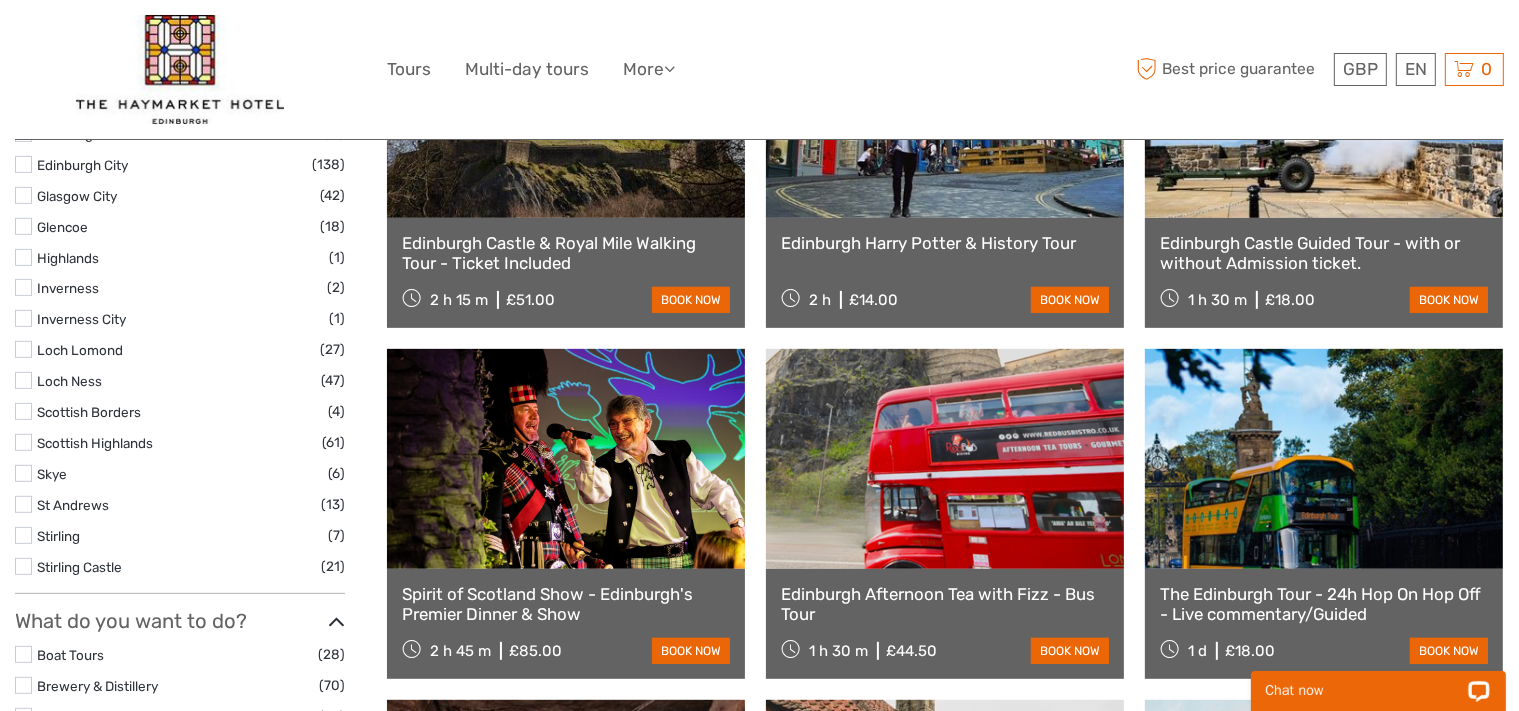 scroll, scrollTop: 0, scrollLeft: 0, axis: both 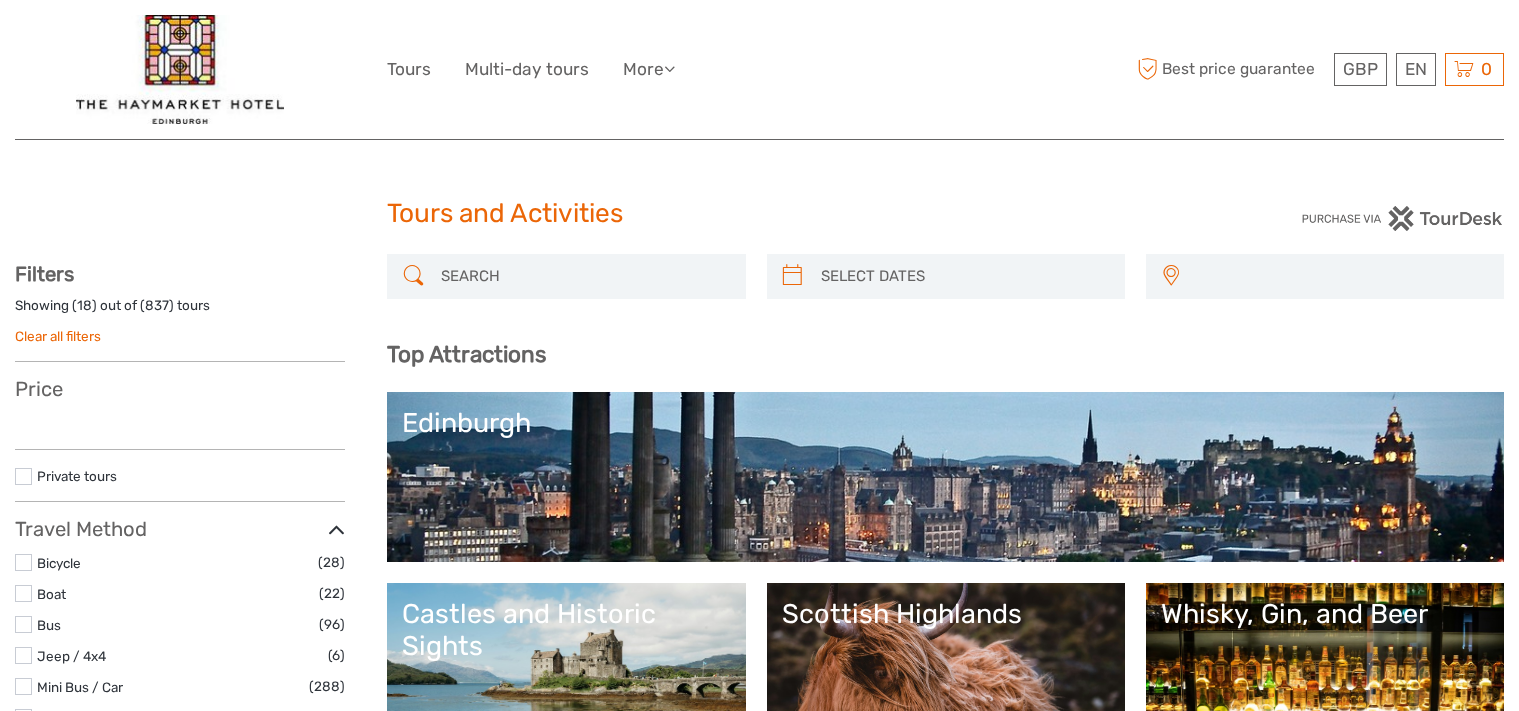 select 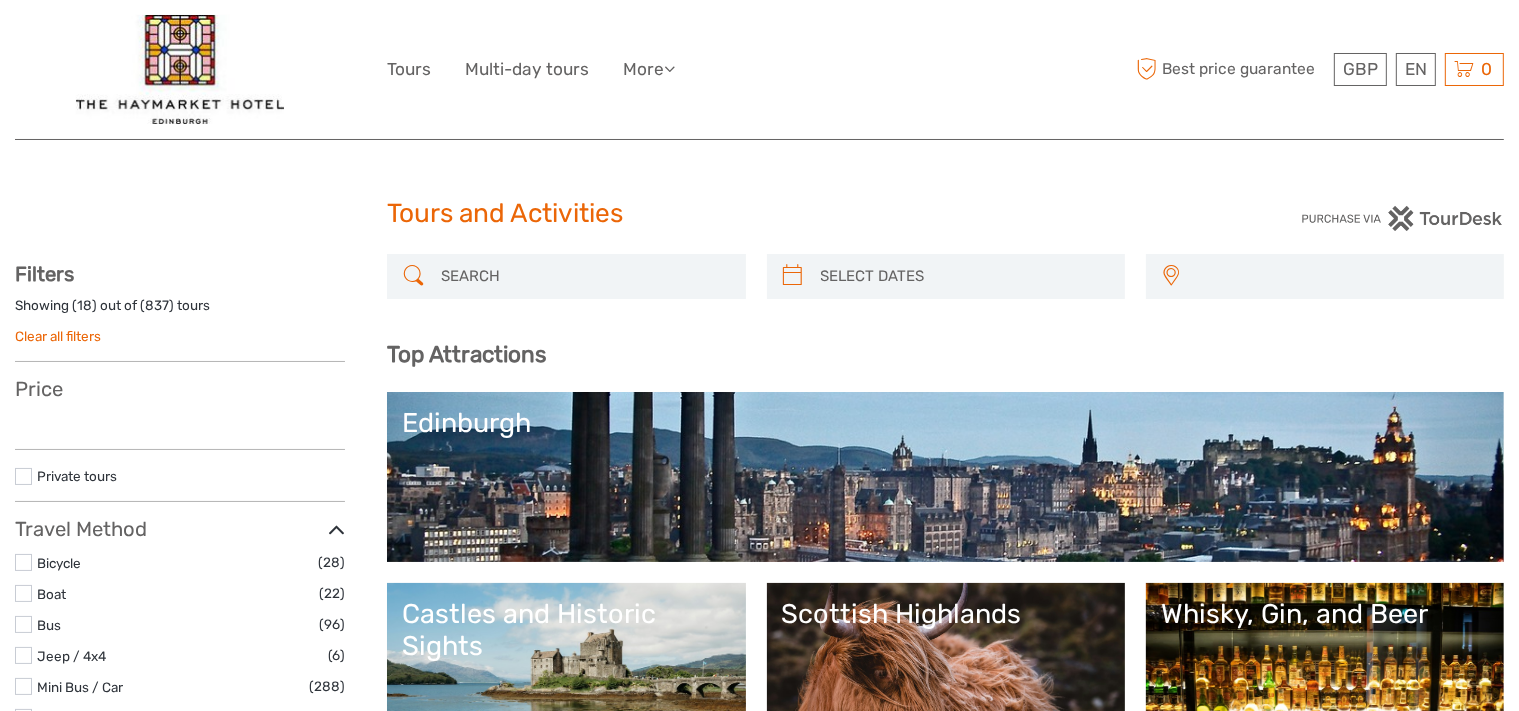 select 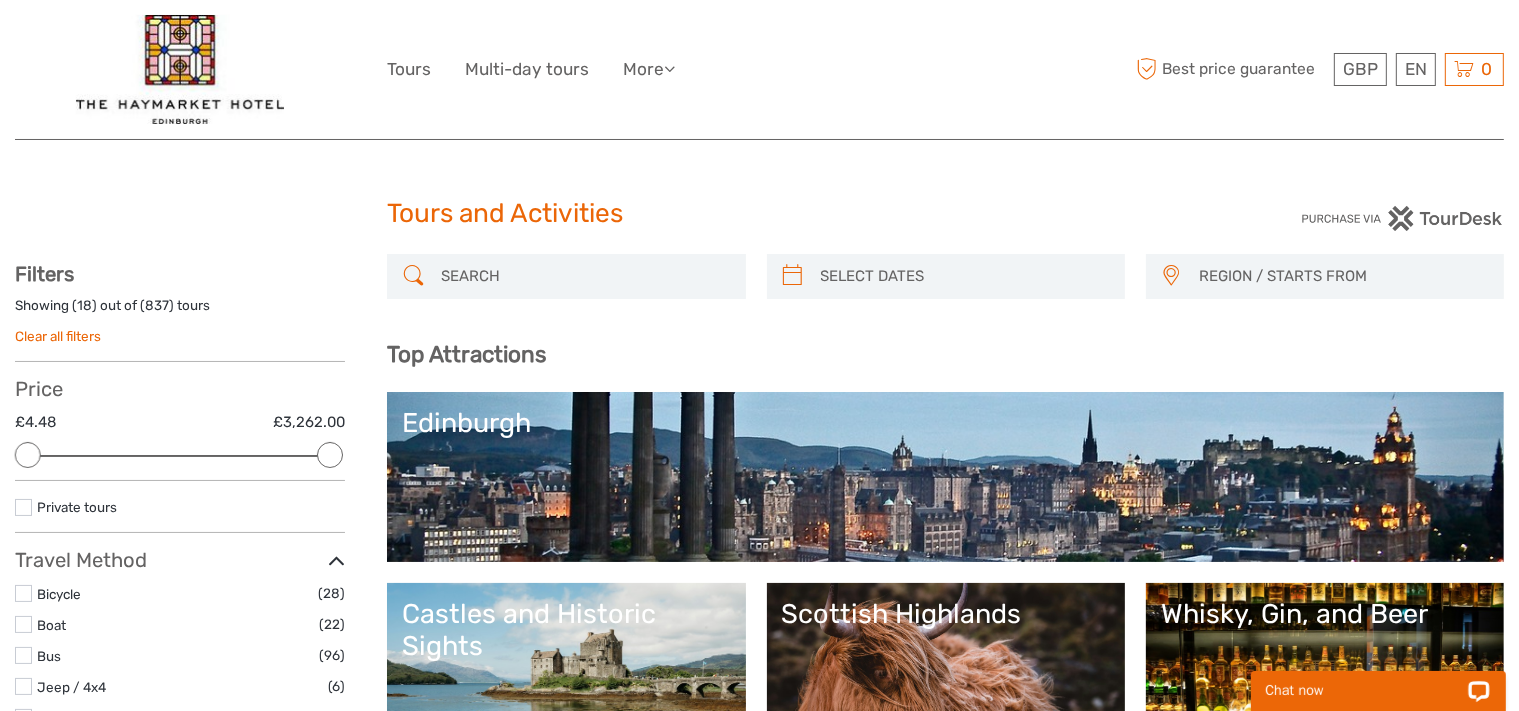 scroll, scrollTop: 0, scrollLeft: 0, axis: both 